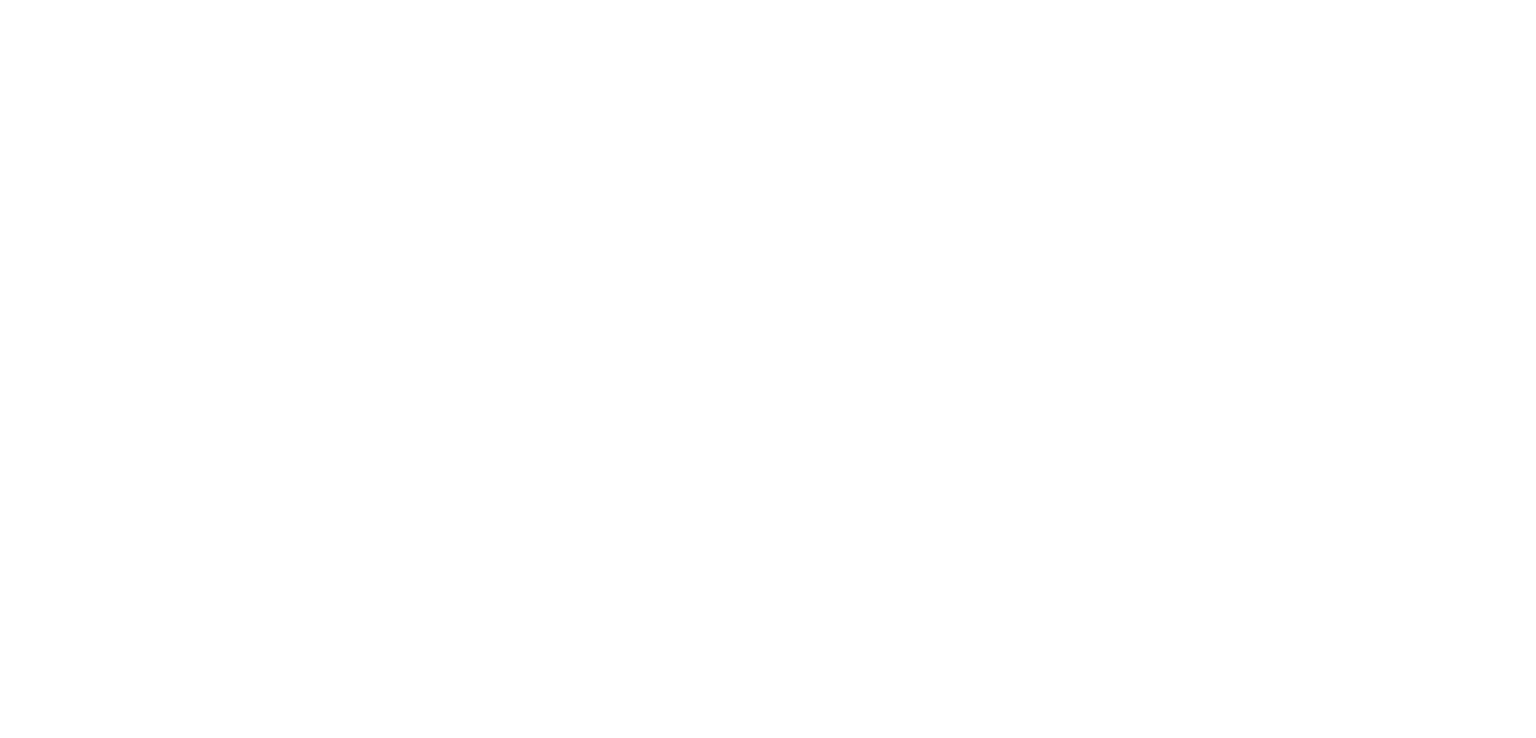 scroll, scrollTop: 0, scrollLeft: 0, axis: both 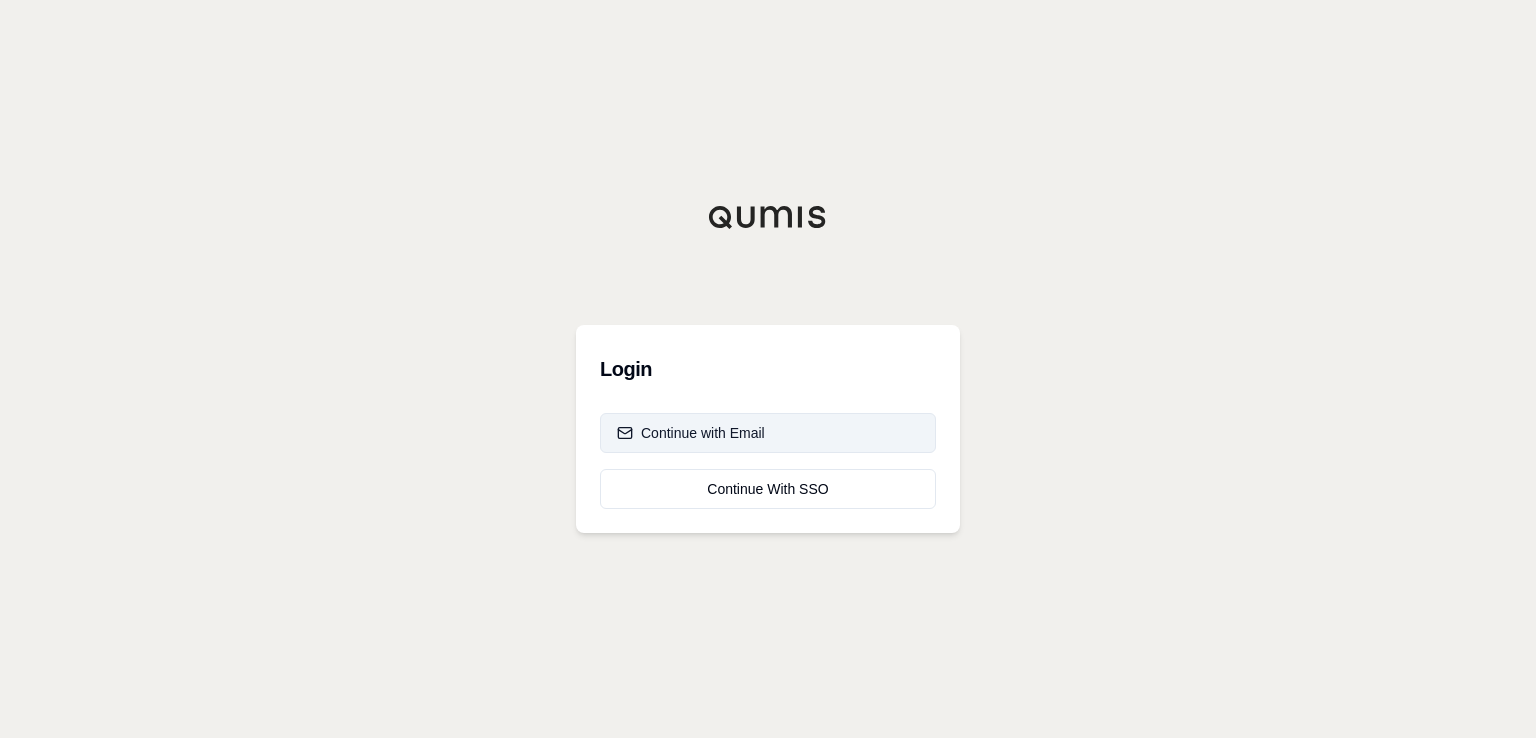 click on "Continue with Email" at bounding box center [691, 433] 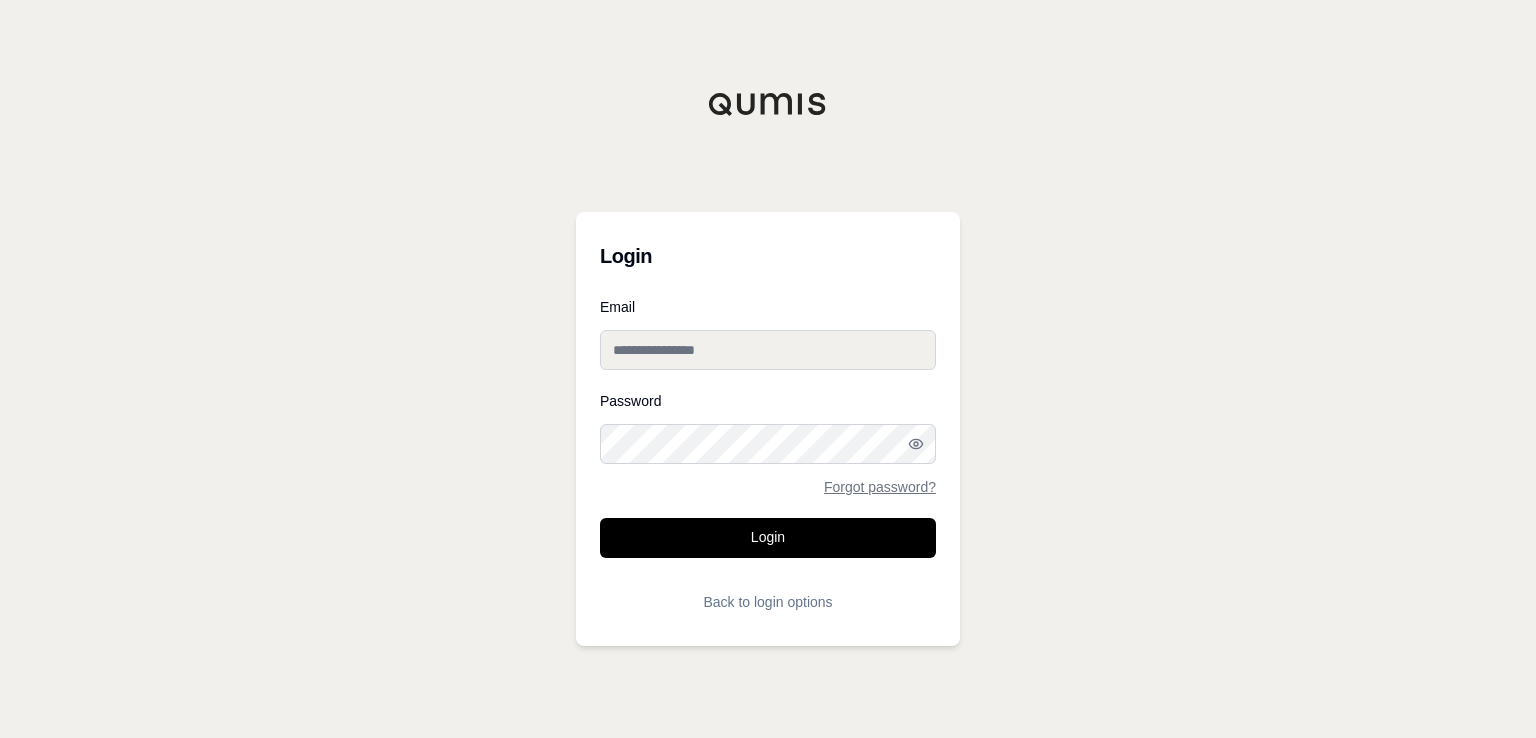 click on "Email" at bounding box center (768, 350) 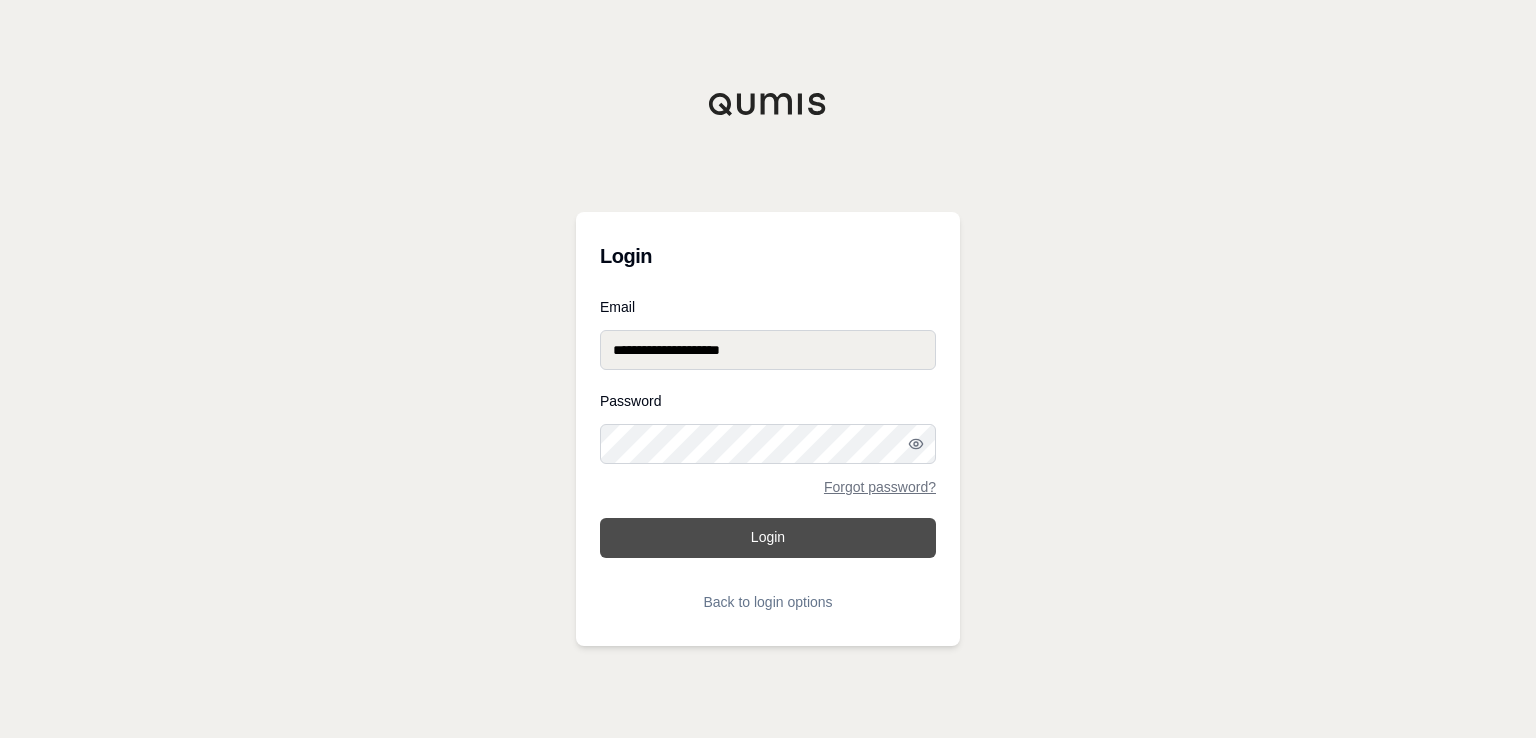 click on "Login" at bounding box center (768, 538) 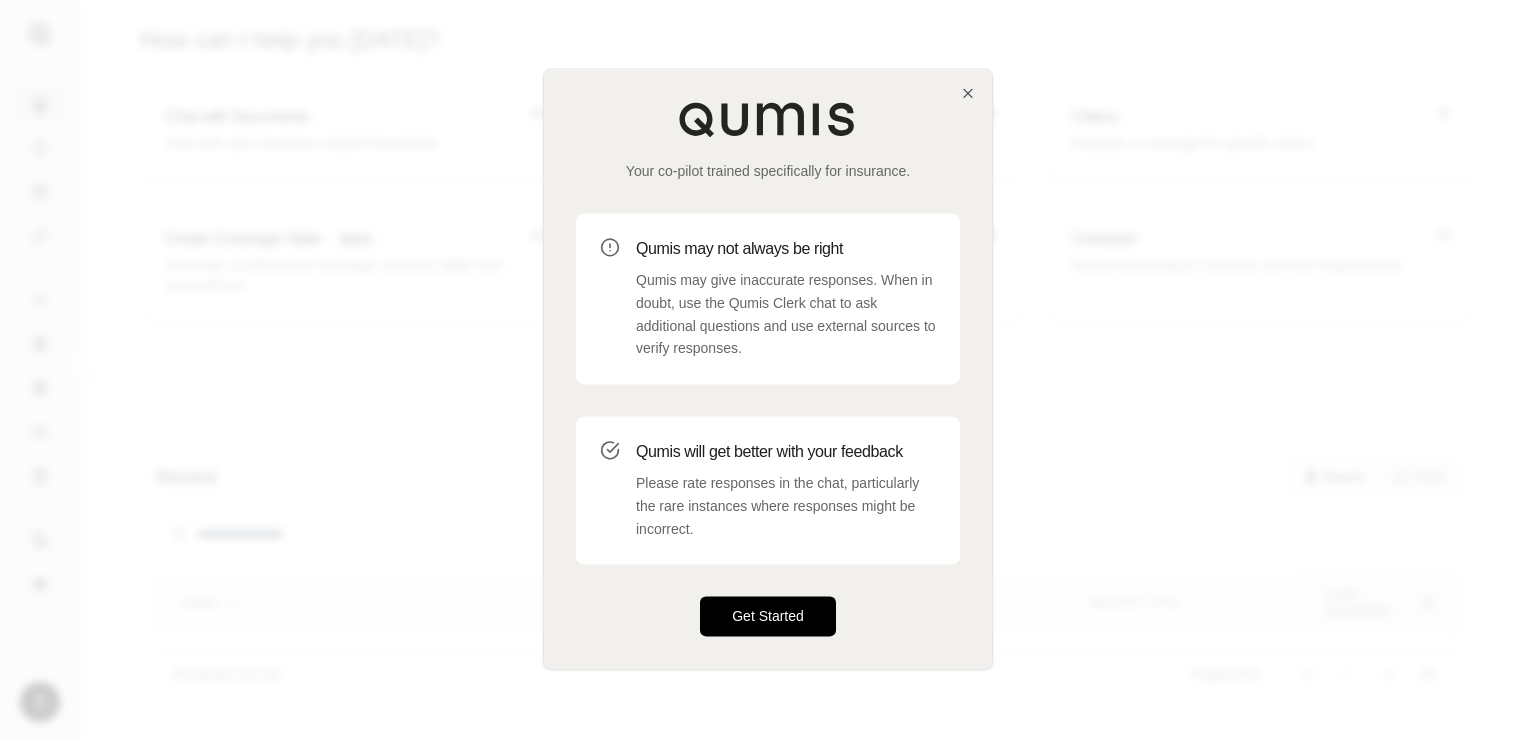 click on "Get Started" at bounding box center (768, 617) 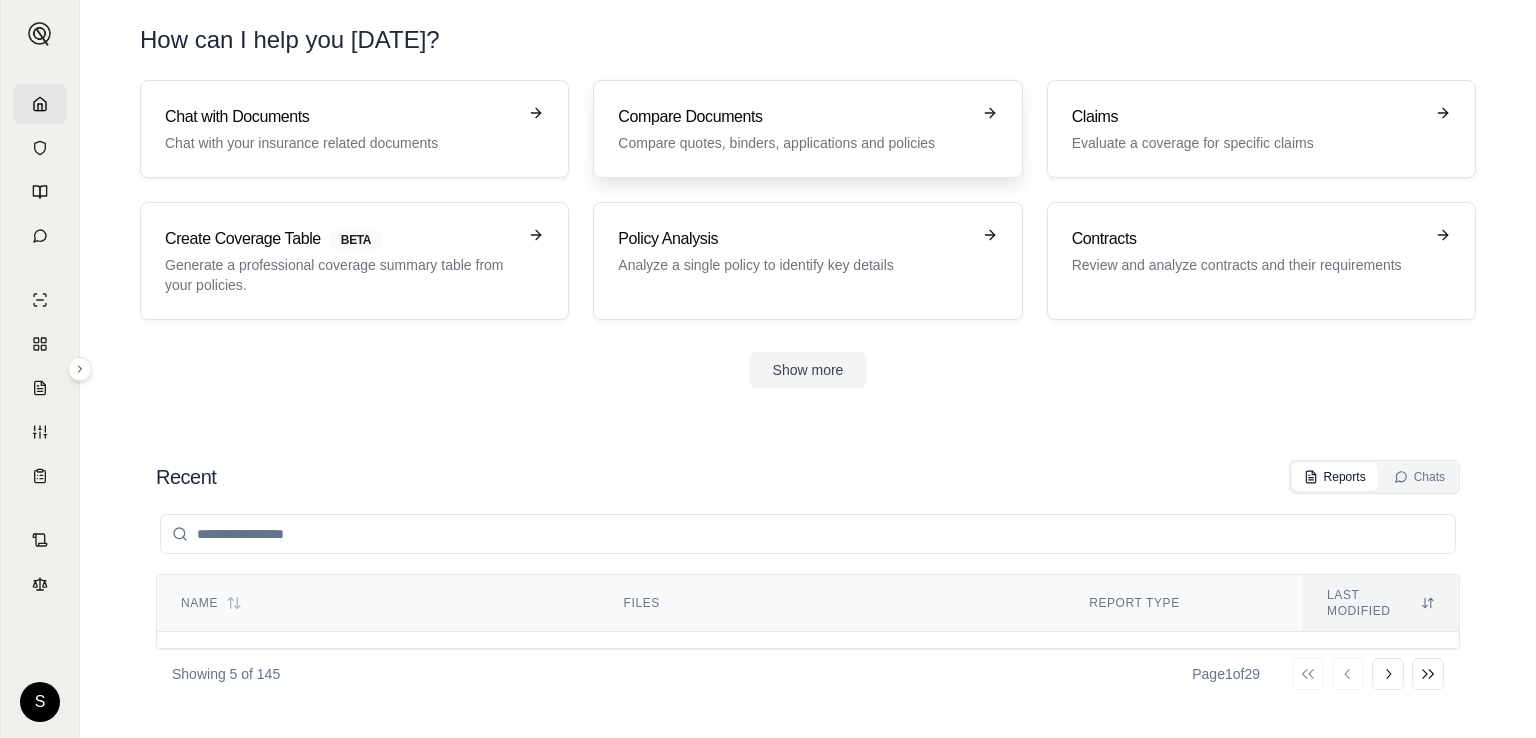 click on "Compare Documents" at bounding box center (793, 117) 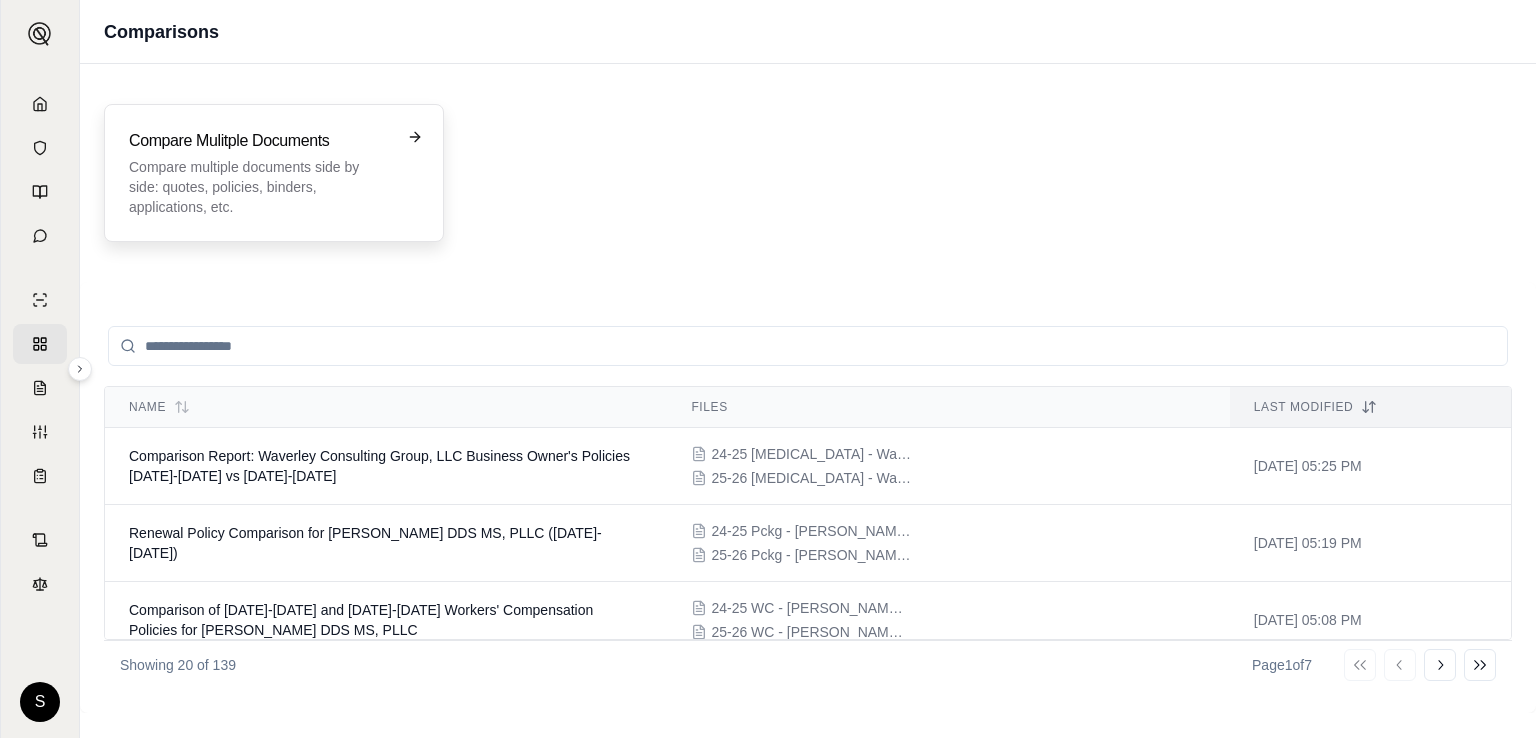 click on "Compare multiple documents side by side: quotes, policies, binders, applications, etc." at bounding box center [260, 187] 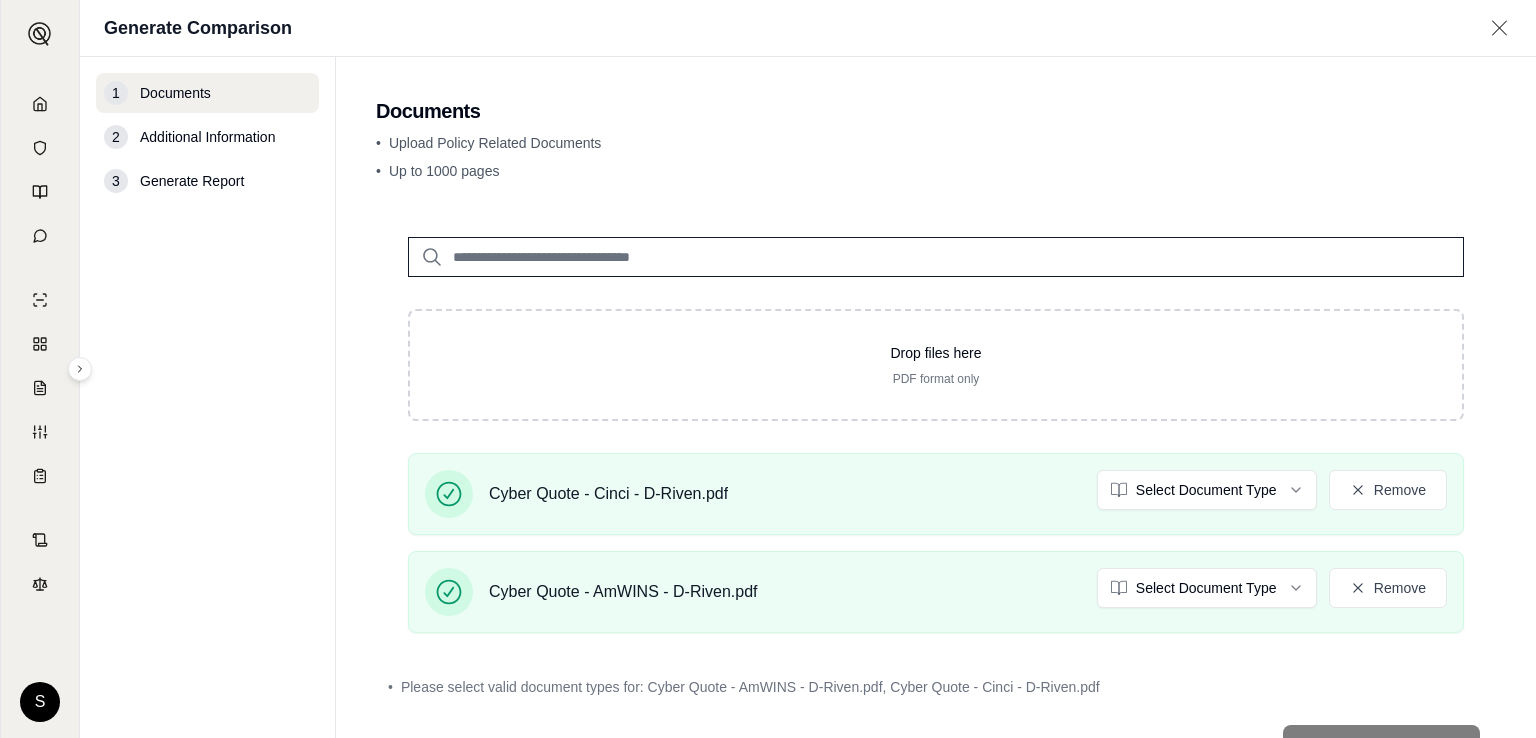 scroll, scrollTop: 81, scrollLeft: 0, axis: vertical 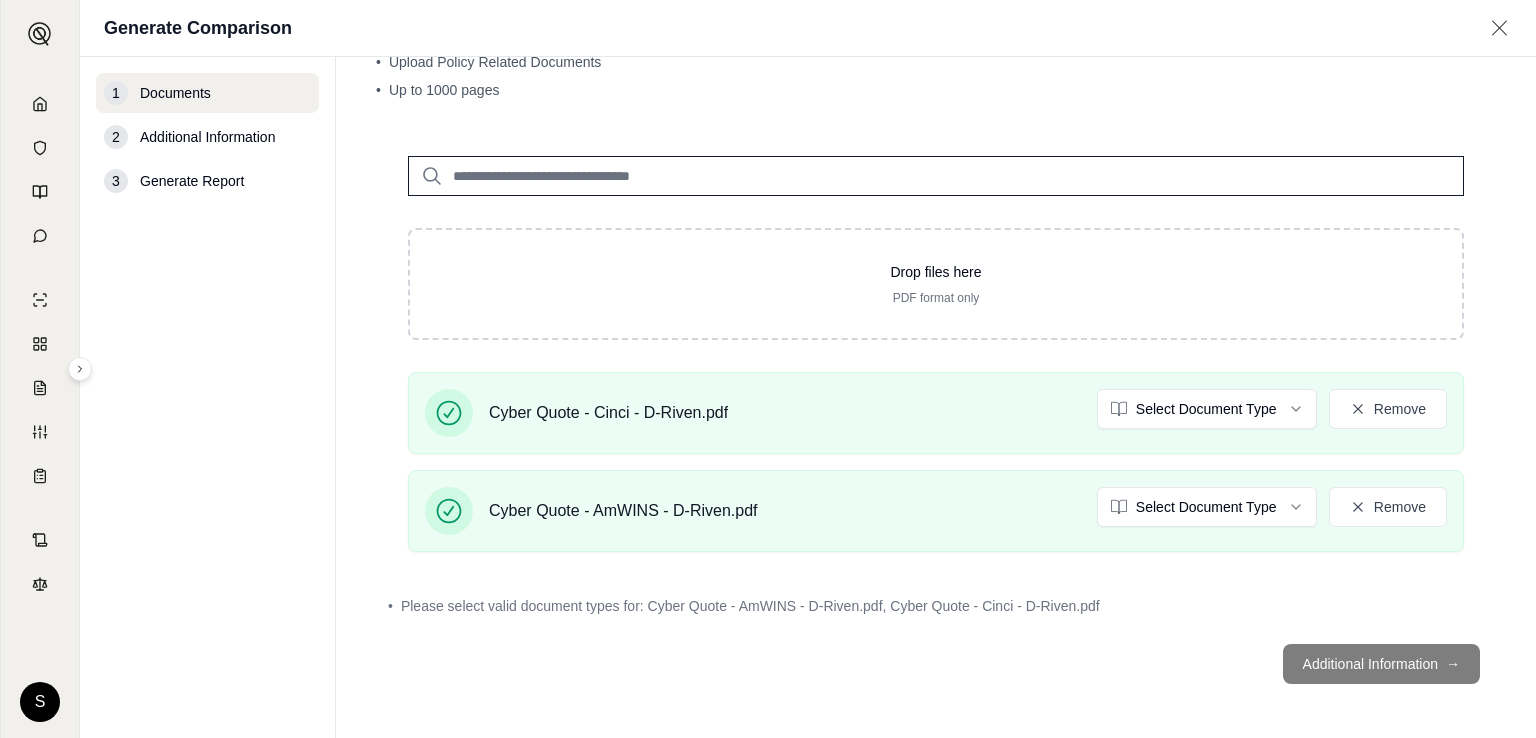 click on "Additional Information →" at bounding box center (936, 664) 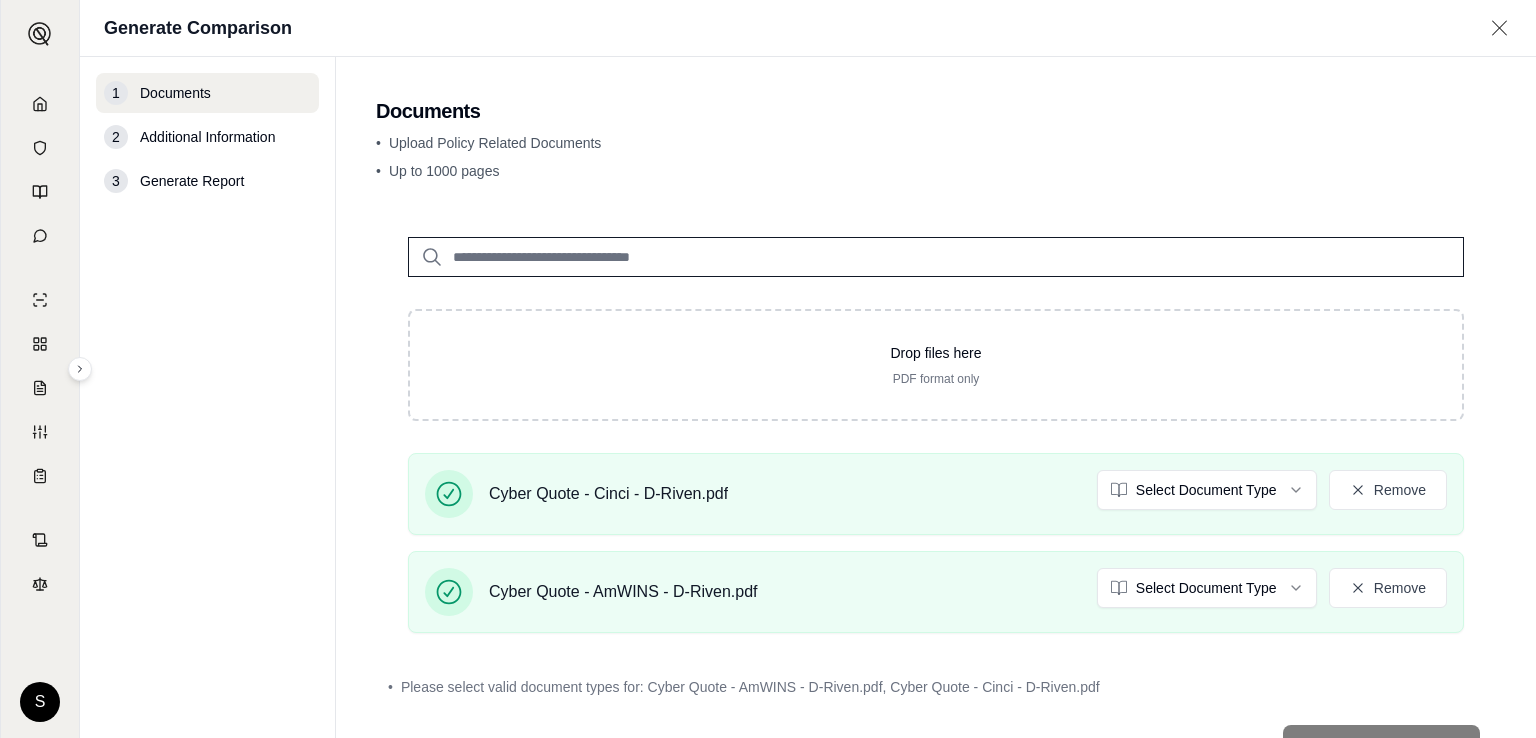 scroll, scrollTop: 81, scrollLeft: 0, axis: vertical 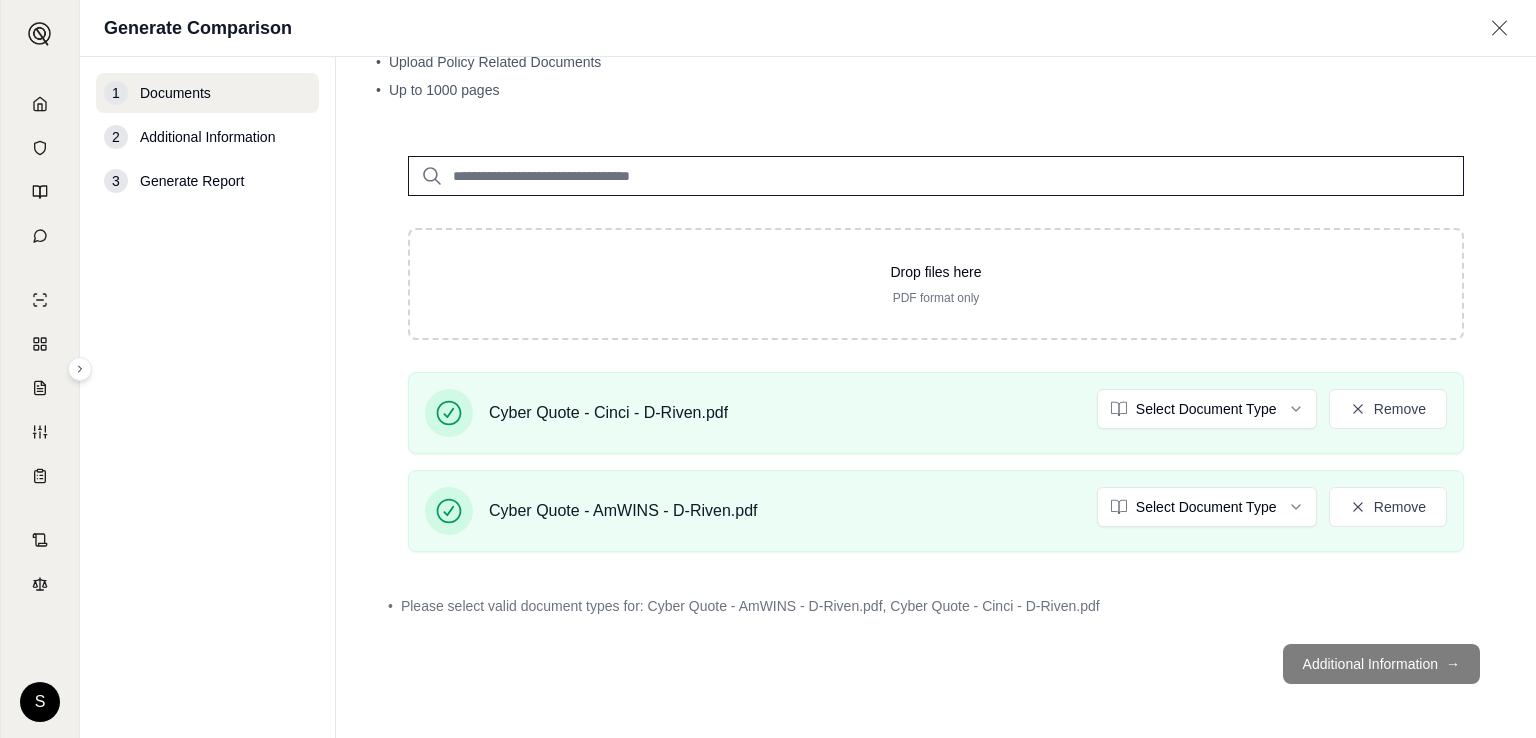 click 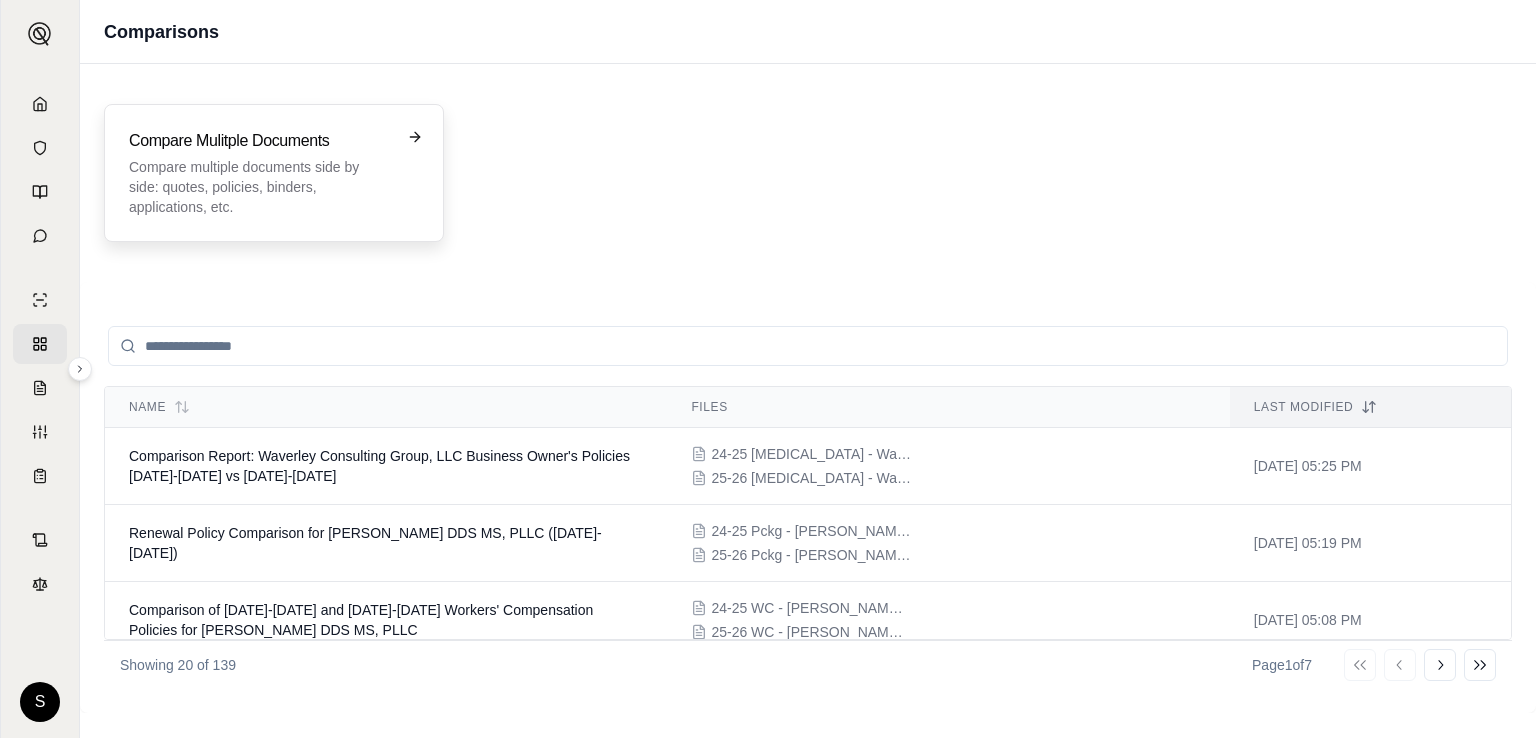 click on "Compare multiple documents side by side: quotes, policies, binders, applications, etc." at bounding box center [260, 187] 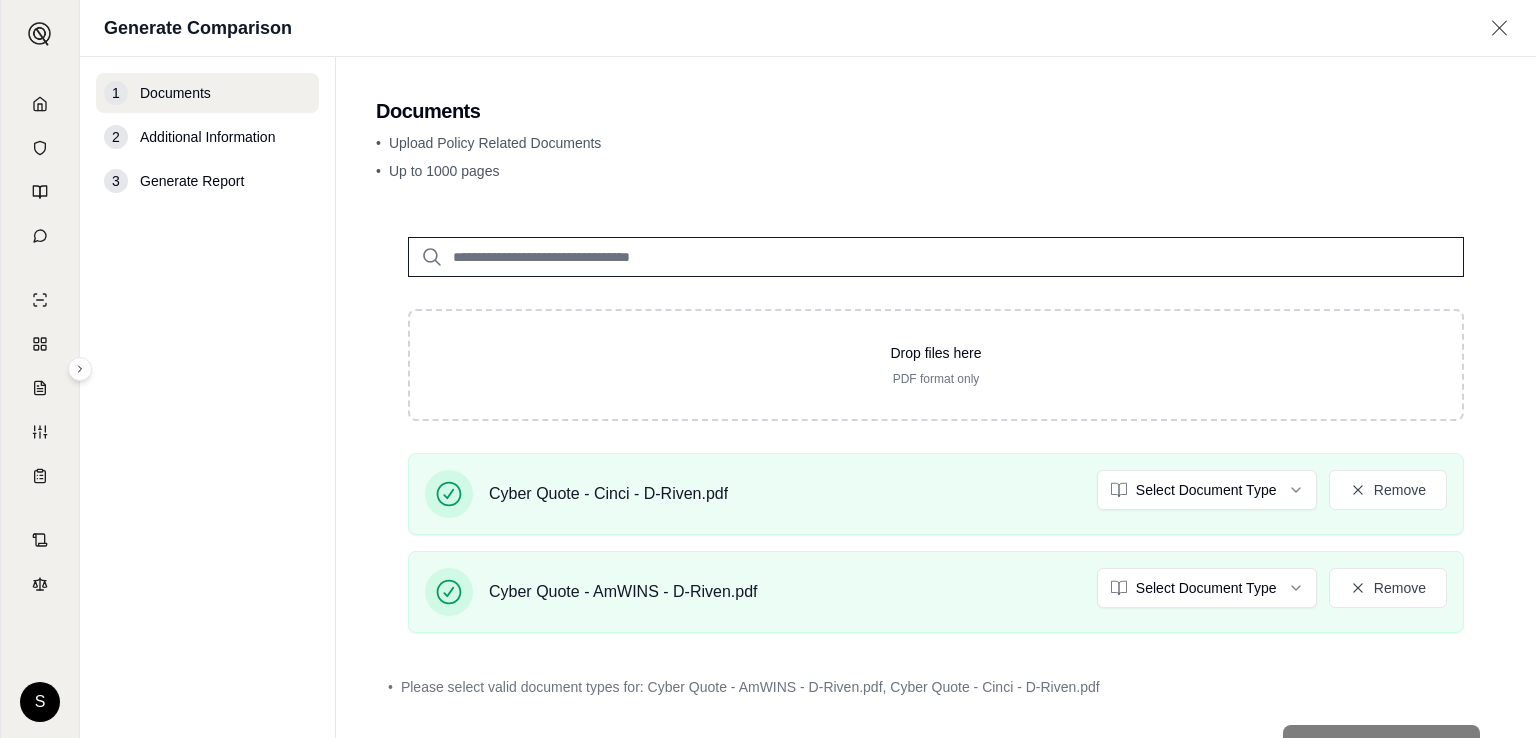scroll, scrollTop: 81, scrollLeft: 0, axis: vertical 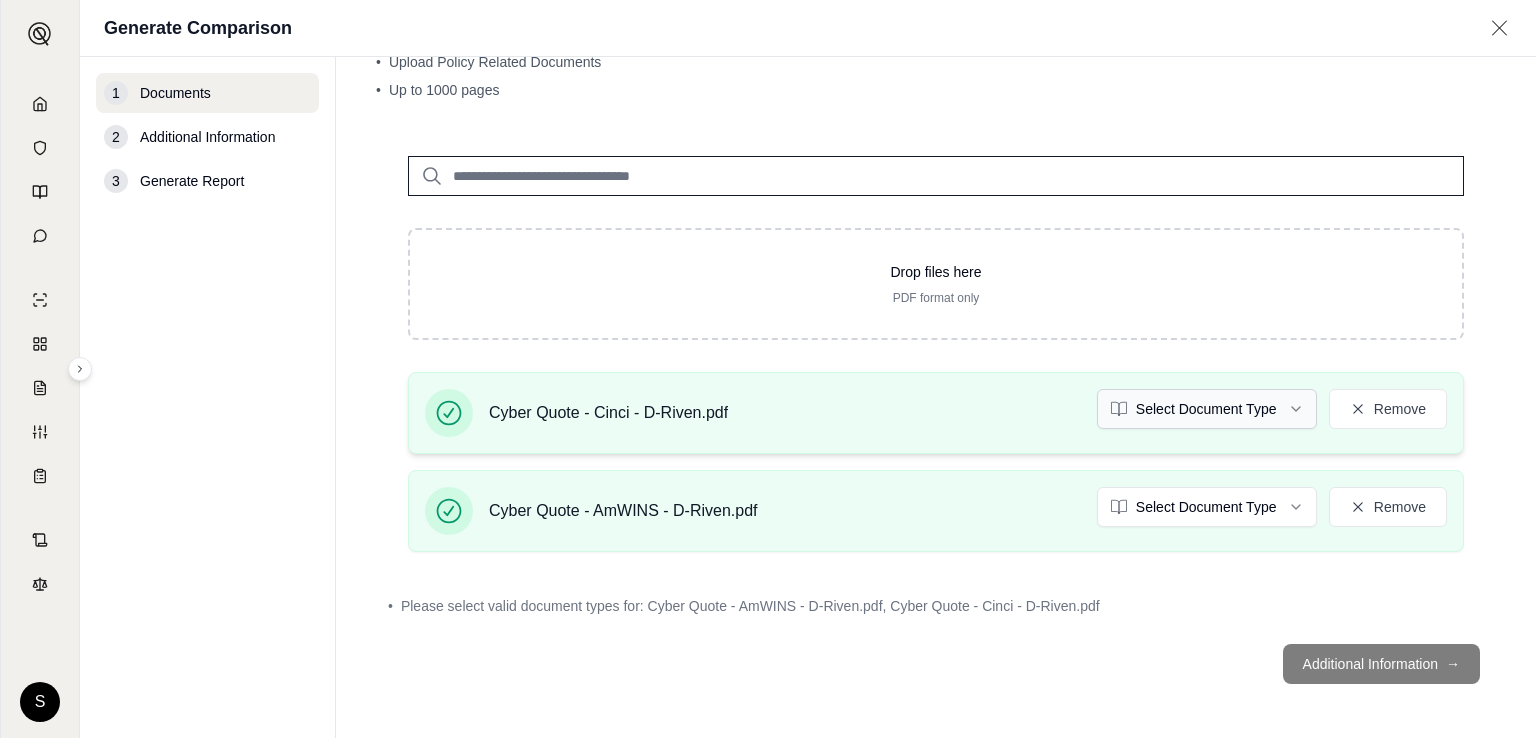 click on "S Generate Comparison 1 Documents 2 Additional Information 3 Generate Report Documents • Upload Policy Related Documents • Up to 1000 pages Drop files here PDF format only Cyber Quote - Cinci - D-Riven.pdf Select Document Type Remove Cyber Quote - AmWINS - D-Riven.pdf Select Document Type Remove • Please select valid document types for: Cyber Quote - AmWINS - D-Riven.pdf,
Cyber Quote - Cinci - D-Riven.pdf Additional Information →" at bounding box center [768, 369] 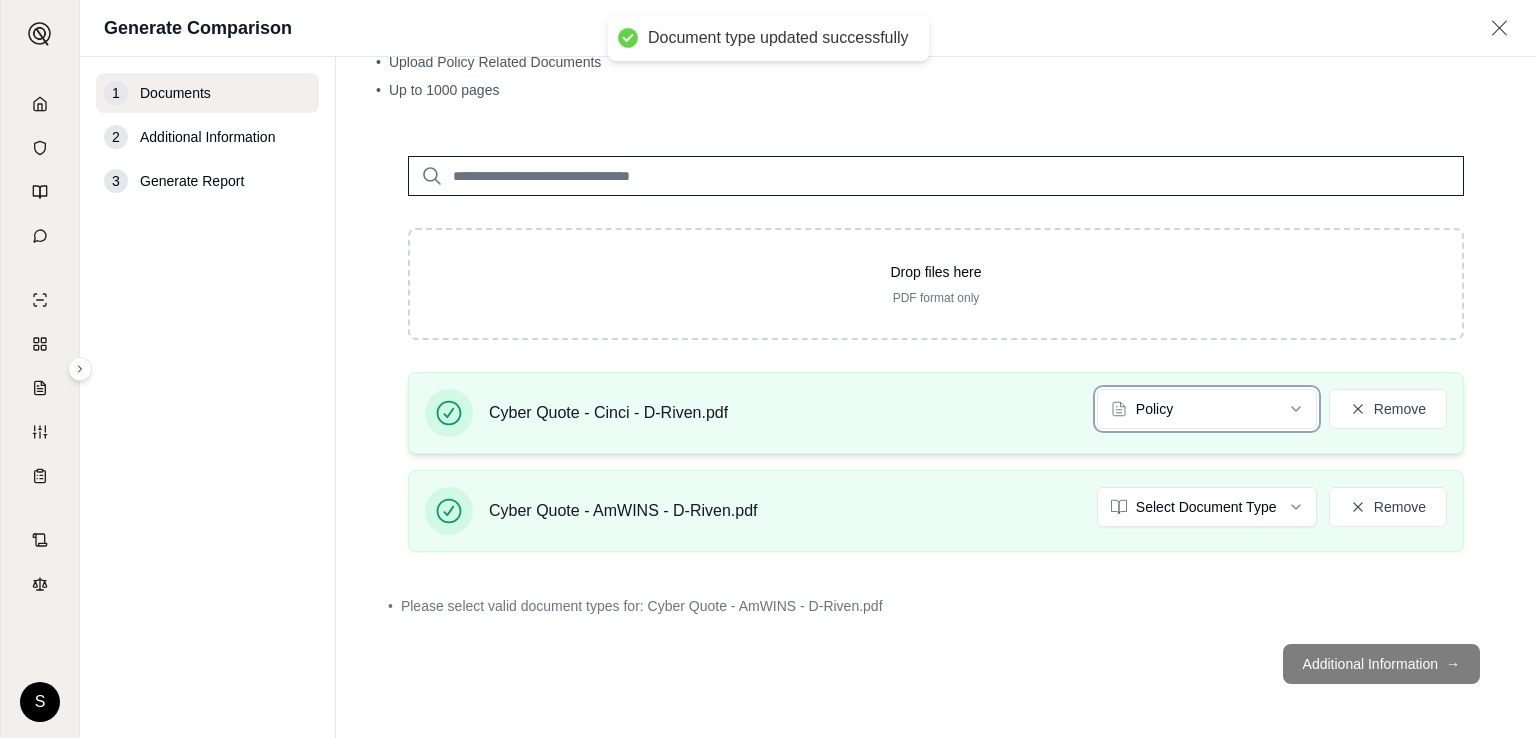 scroll, scrollTop: 81, scrollLeft: 0, axis: vertical 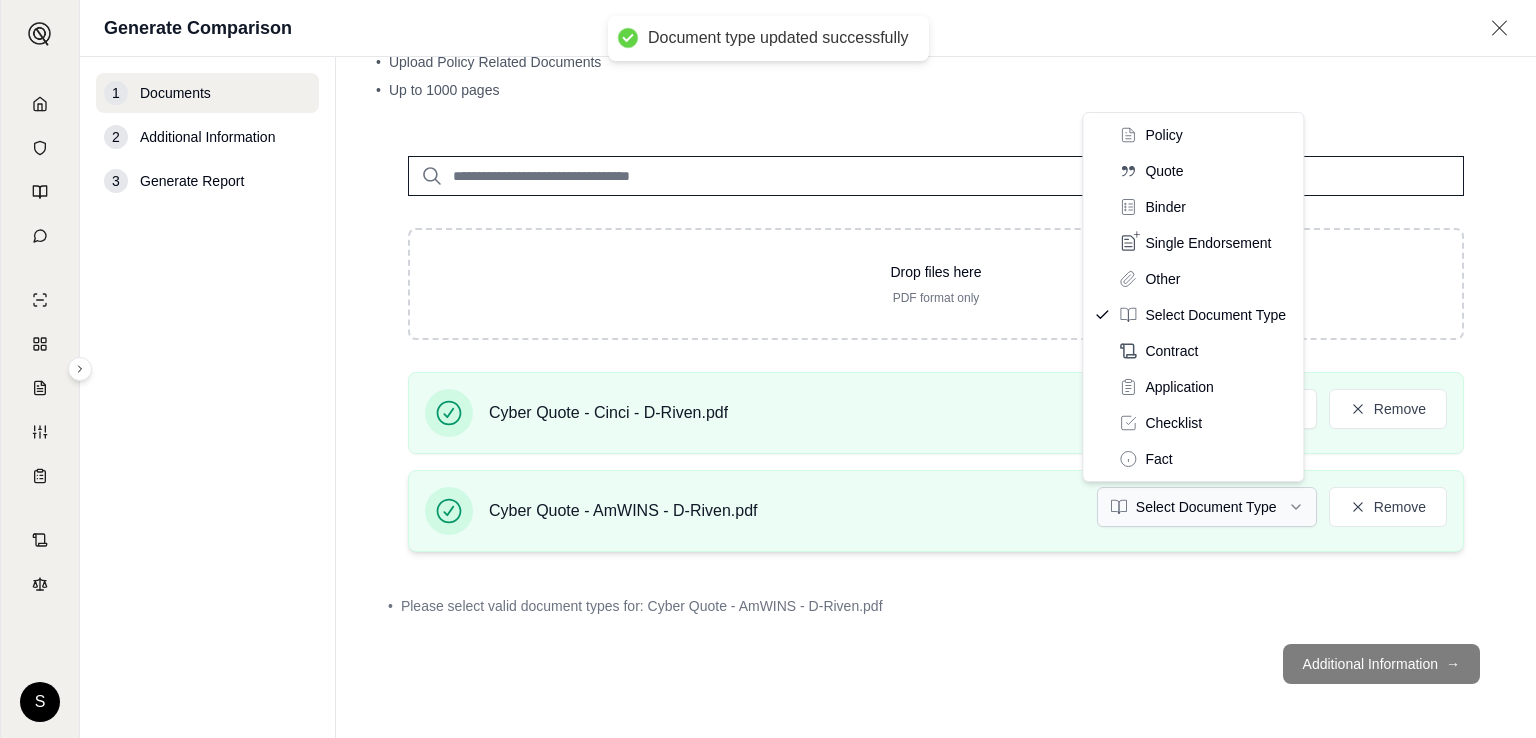 click on "Document type updated successfully S Generate Comparison 1 Documents 2 Additional Information 3 Generate Report Documents • Upload Policy Related Documents • Up to 1000 pages Drop files here PDF format only Cyber Quote - Cinci - D-Riven.pdf Policy Remove Cyber Quote - AmWINS - D-Riven.pdf Select Document Type Remove • Please select valid document types for: Cyber Quote - AmWINS - D-Riven.pdf Additional Information →
Policy Quote Binder Single Endorsement Other Select Document Type Contract Application Checklist Fact" at bounding box center (768, 369) 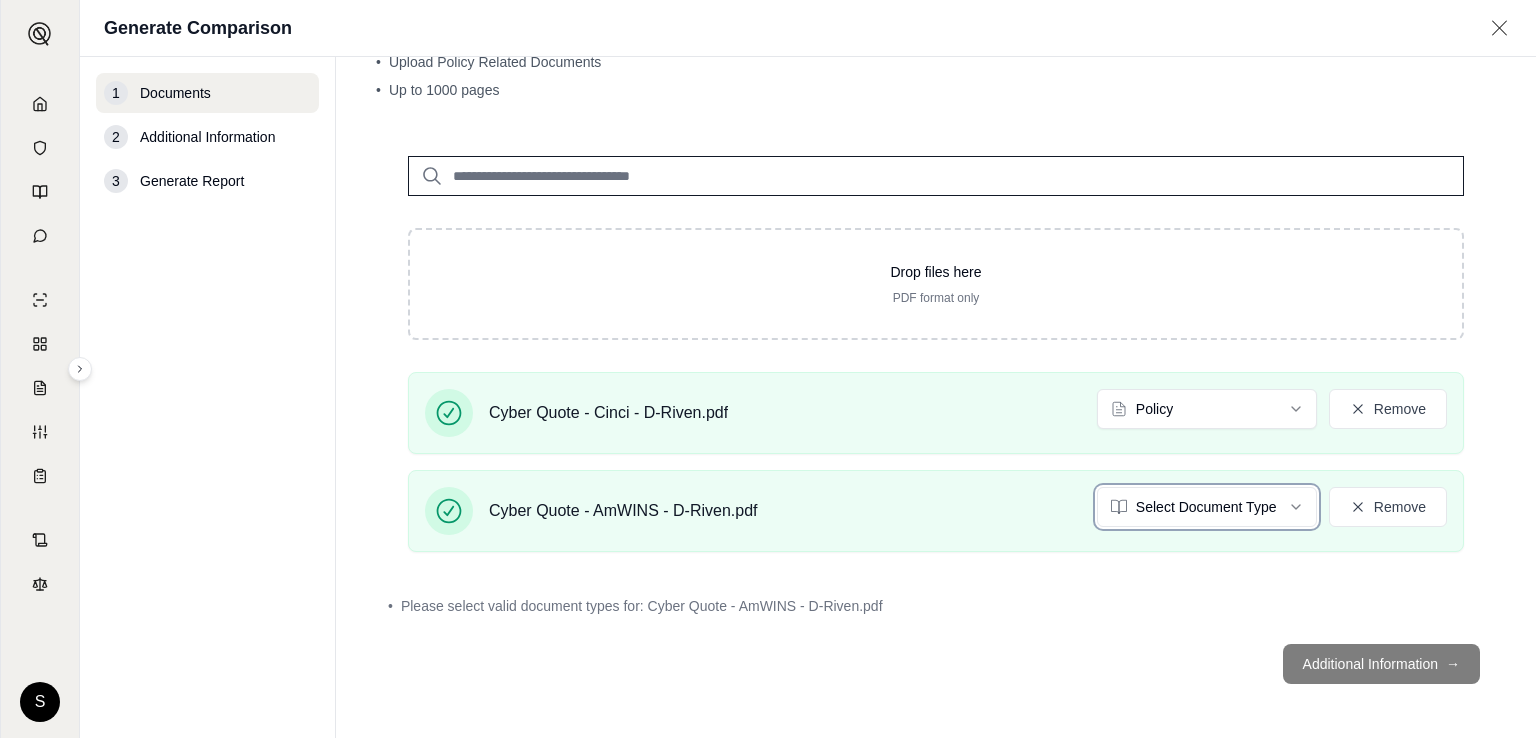 scroll, scrollTop: 26, scrollLeft: 0, axis: vertical 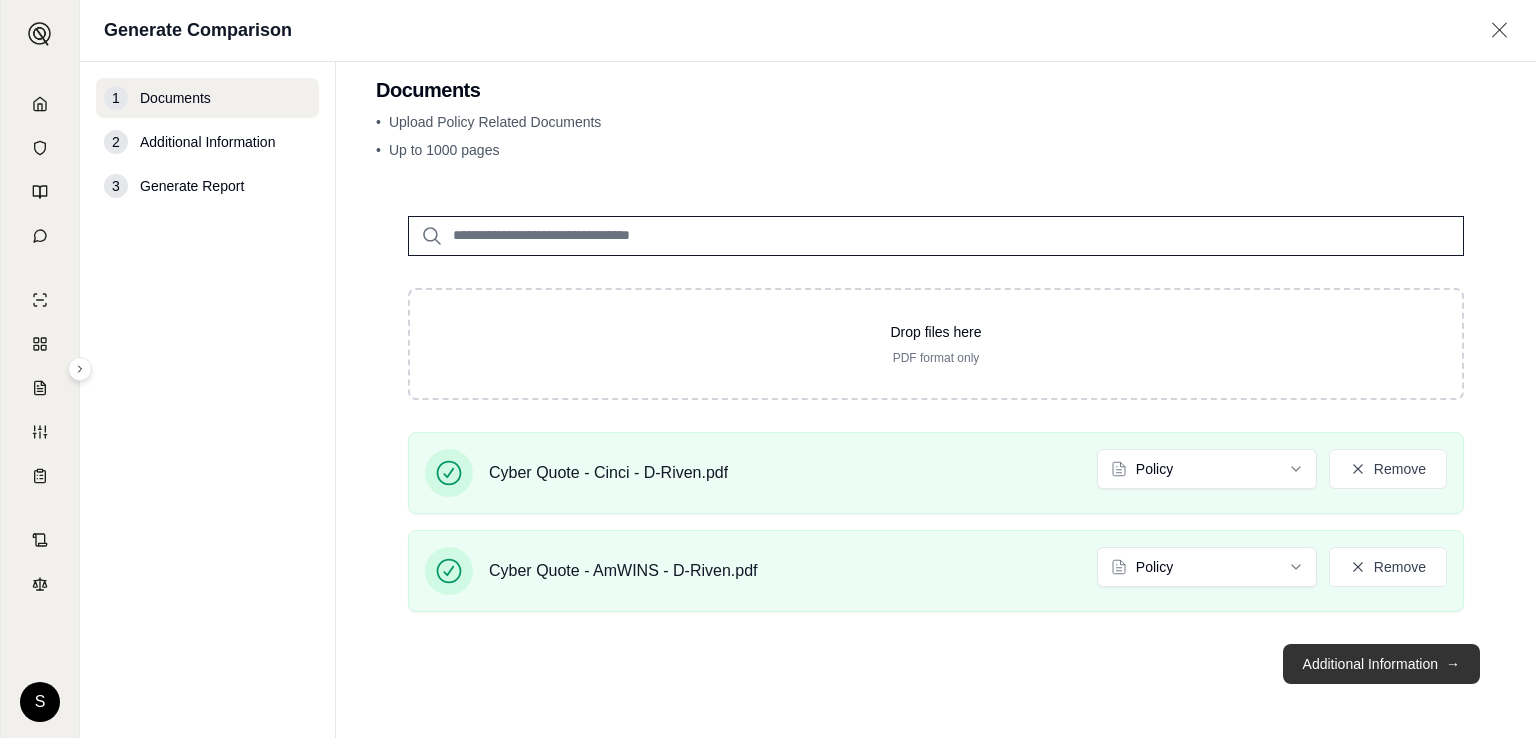click on "Additional Information →" at bounding box center [1381, 664] 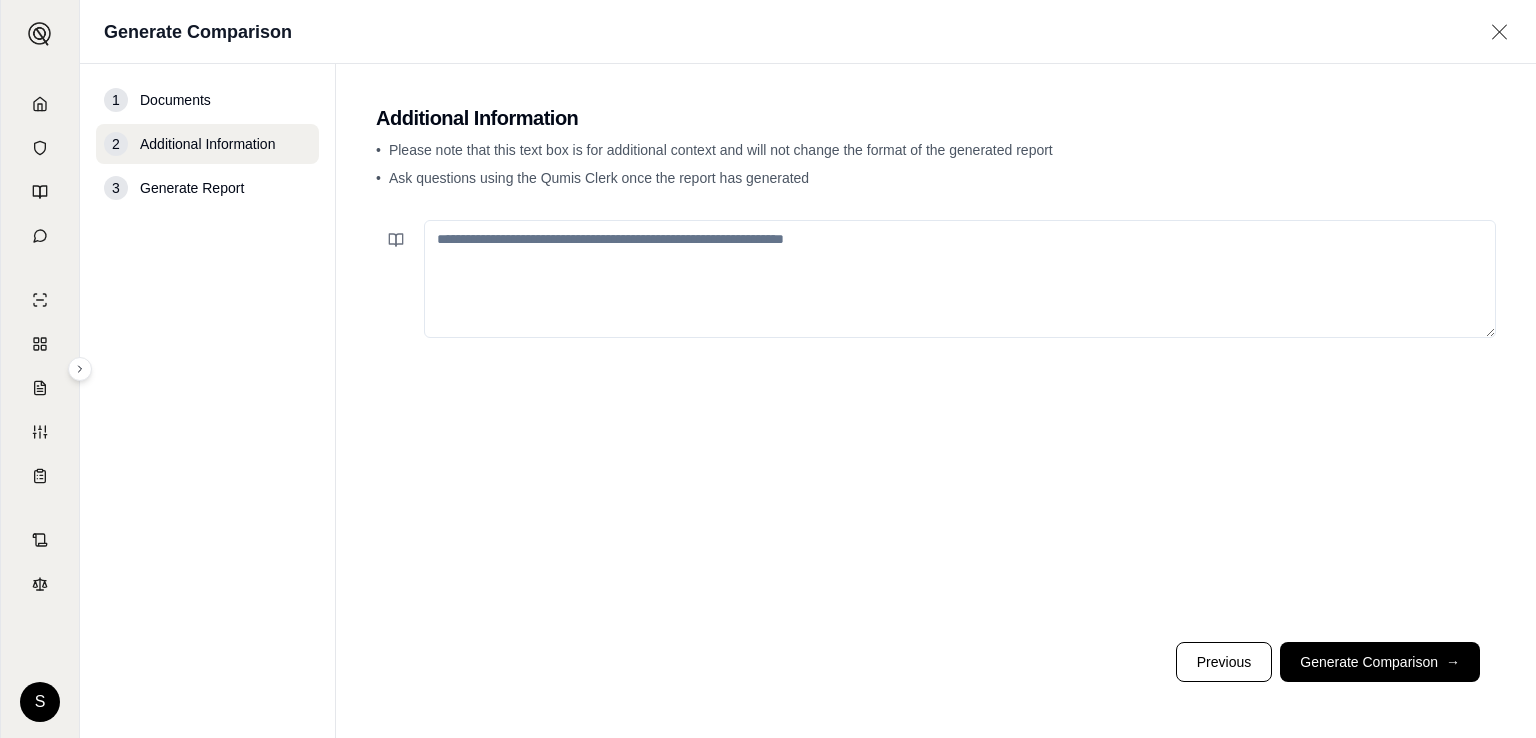 scroll, scrollTop: 0, scrollLeft: 0, axis: both 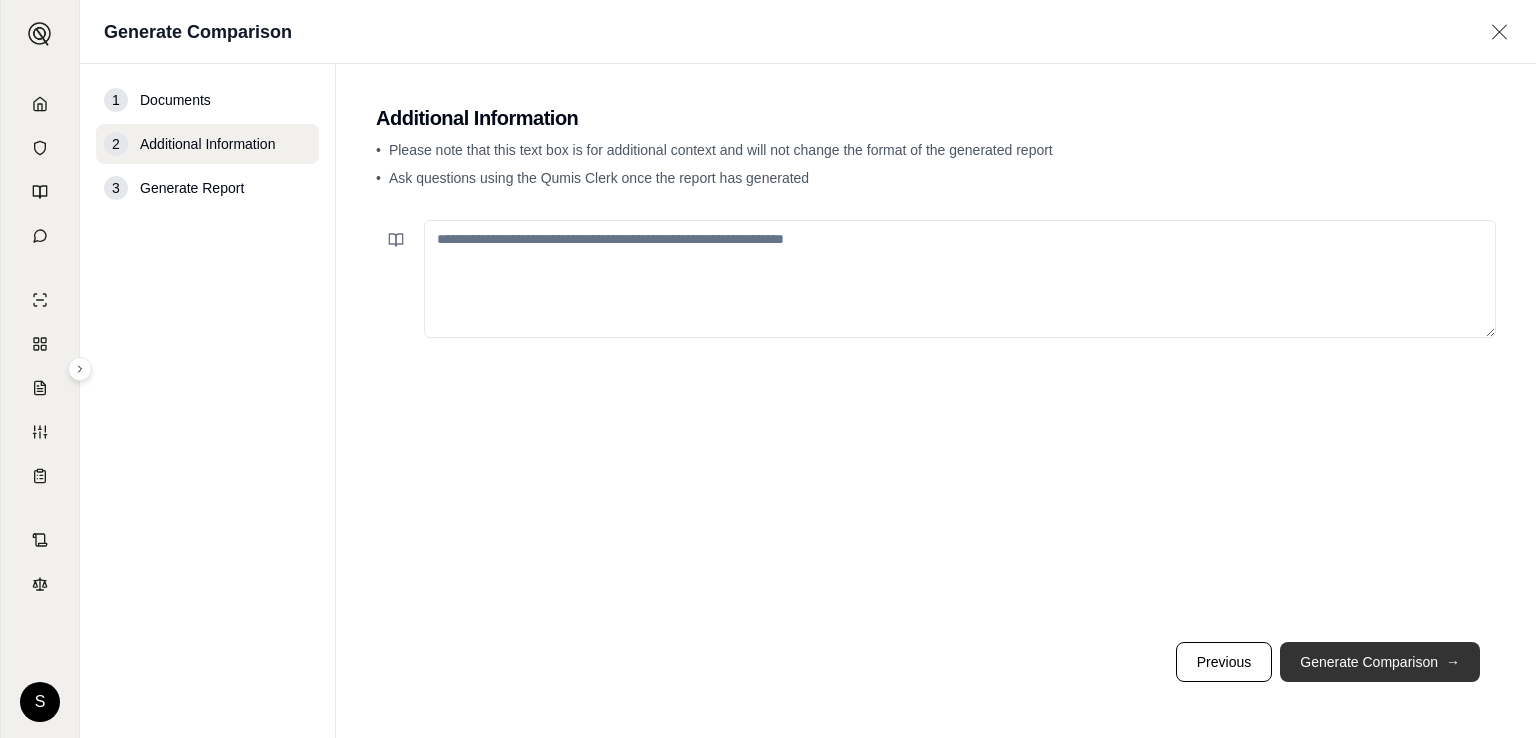 click on "Generate Comparison →" at bounding box center [1380, 662] 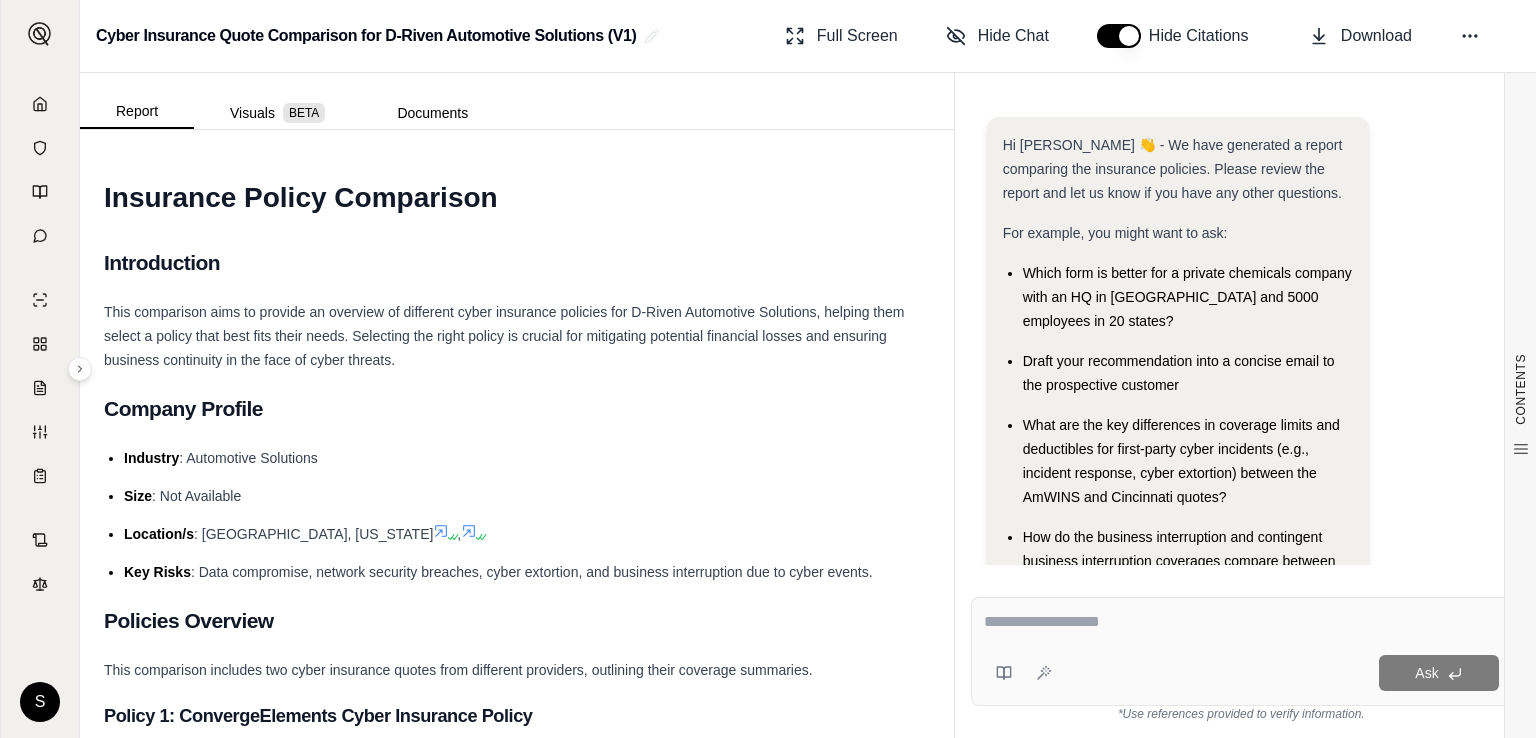scroll, scrollTop: 0, scrollLeft: 0, axis: both 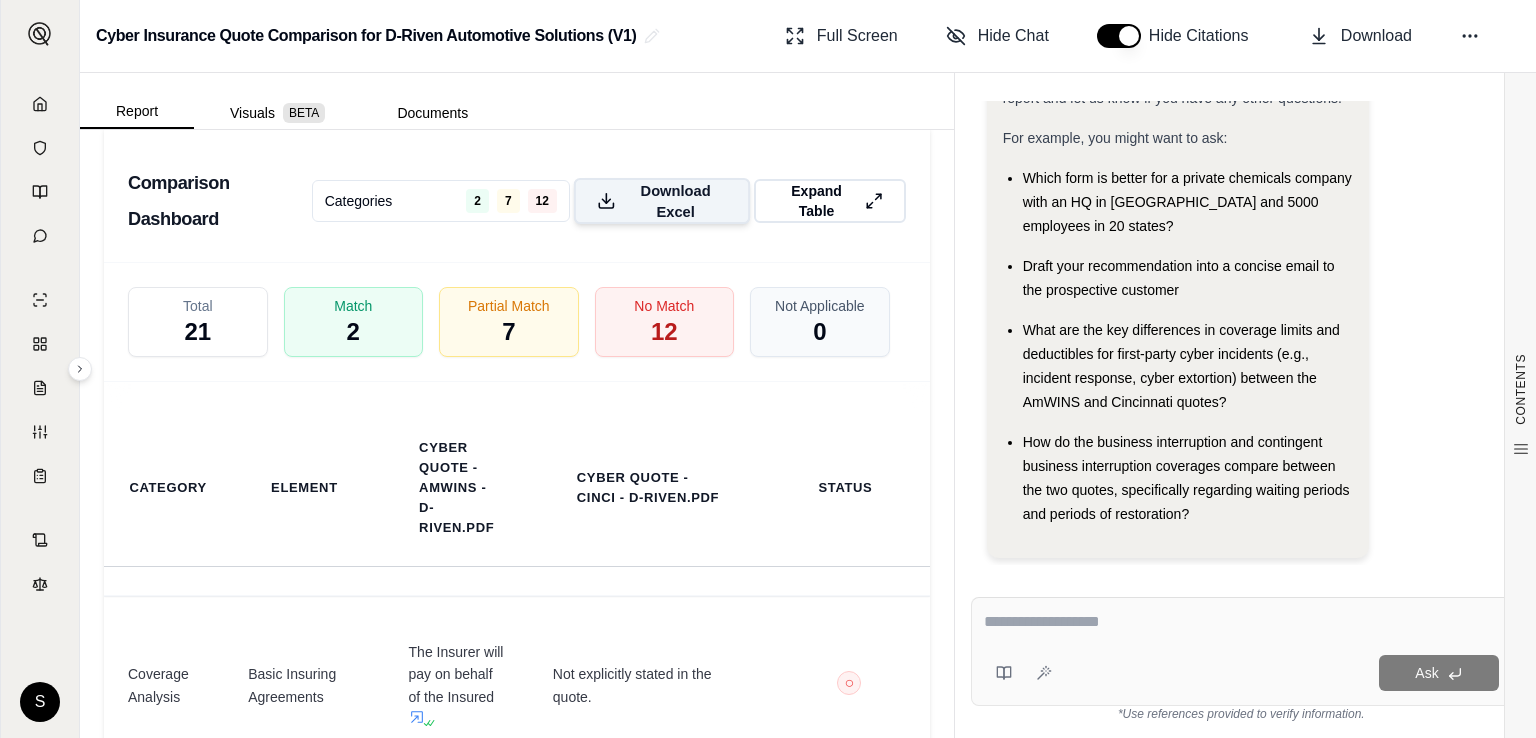 click on "Download Excel" at bounding box center [675, 201] 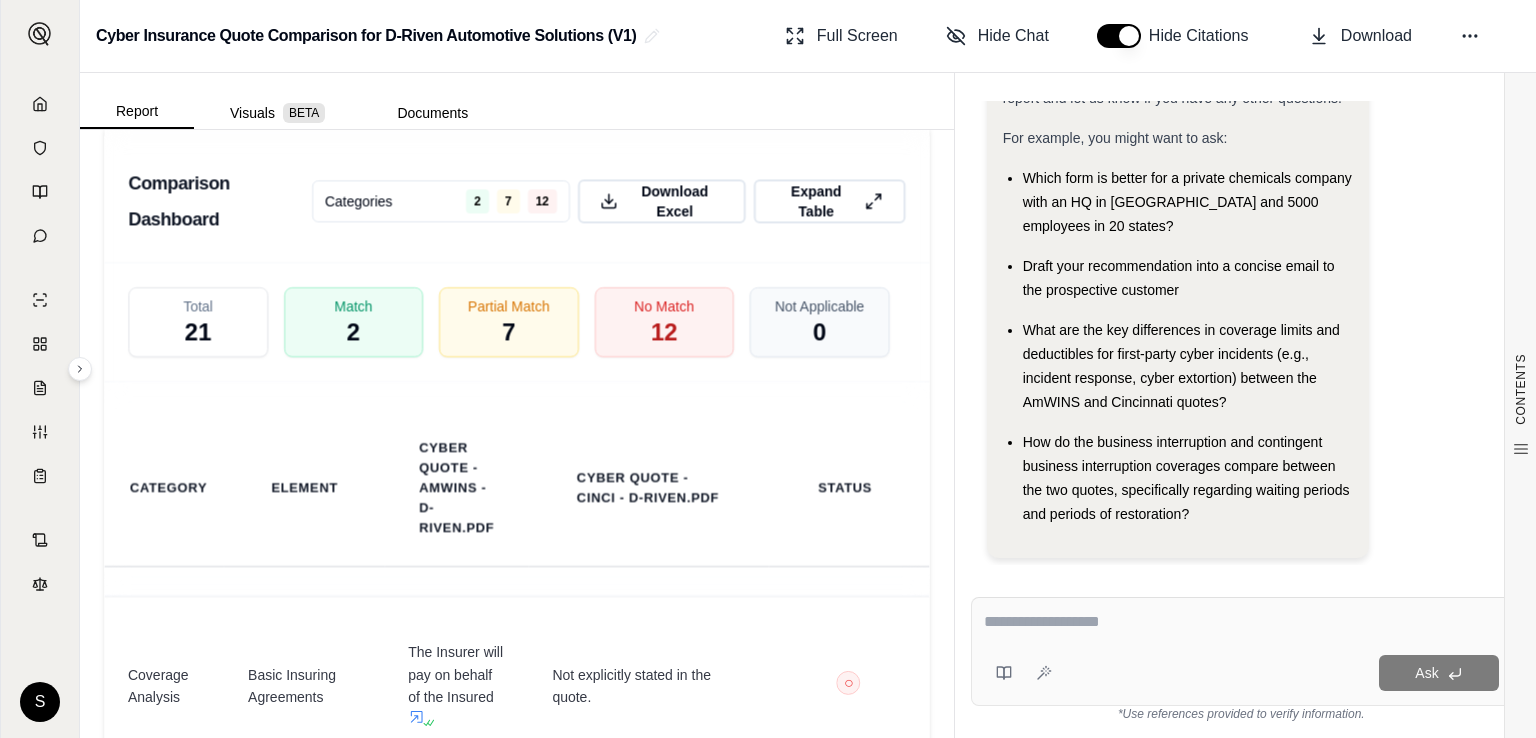 click at bounding box center (1242, 622) 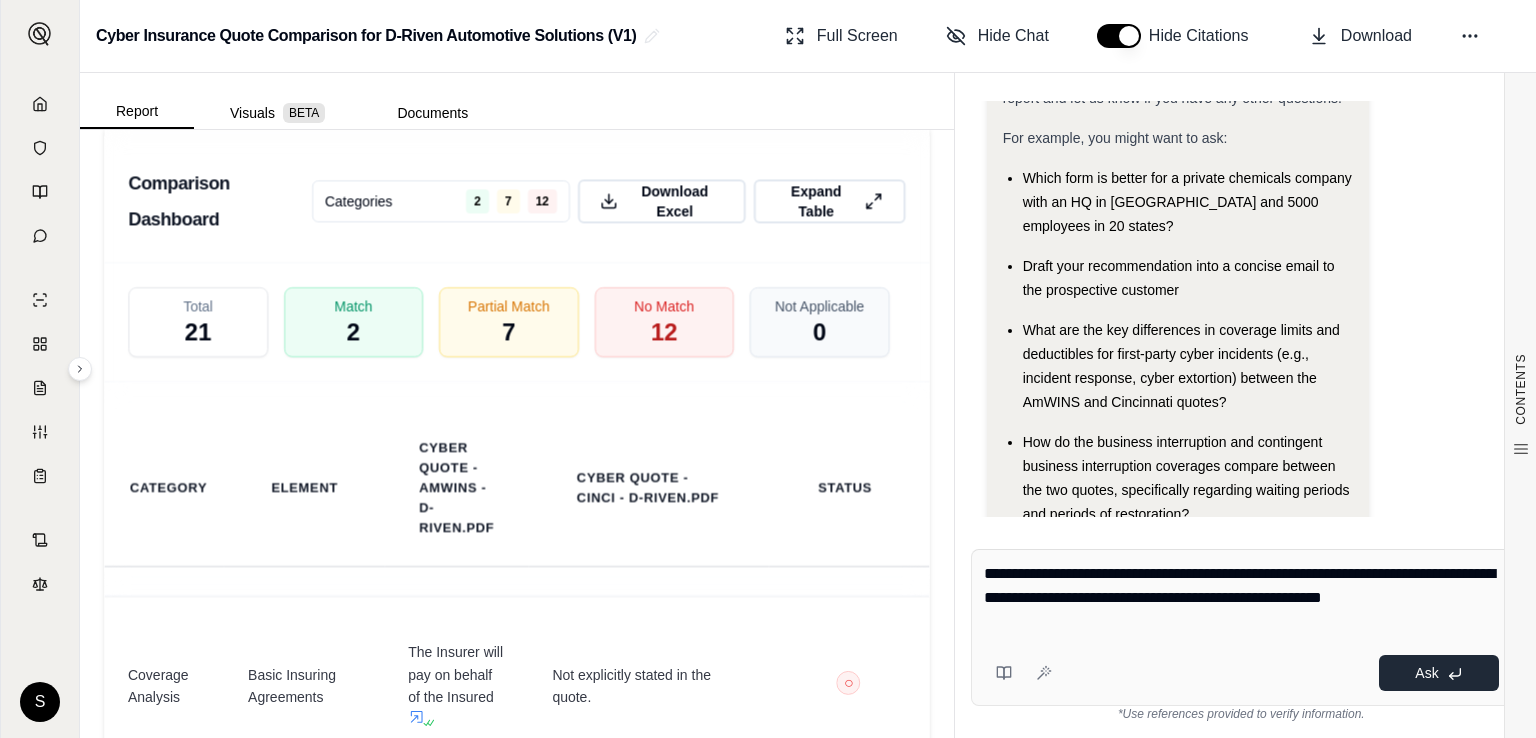 type on "**********" 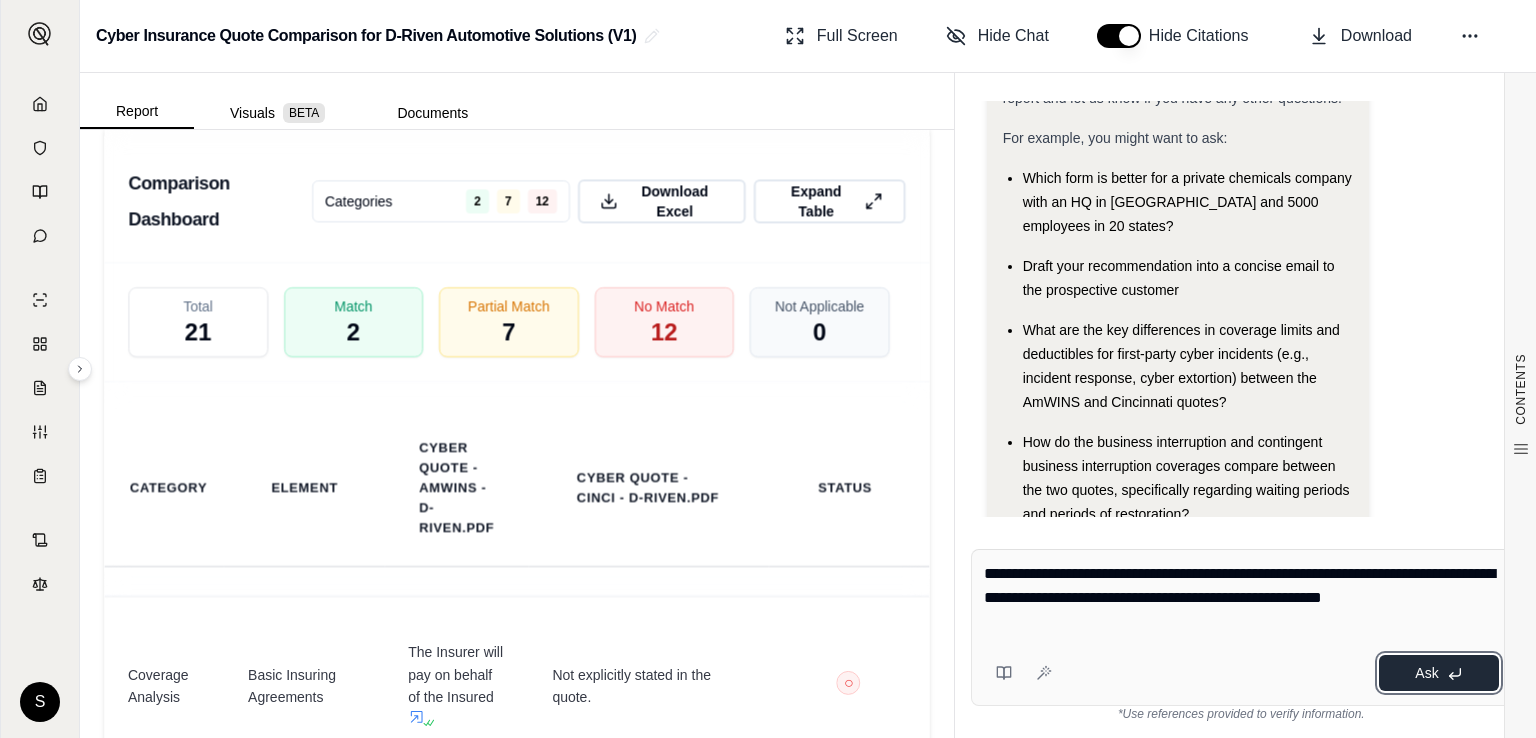 click on "Ask" at bounding box center [1426, 673] 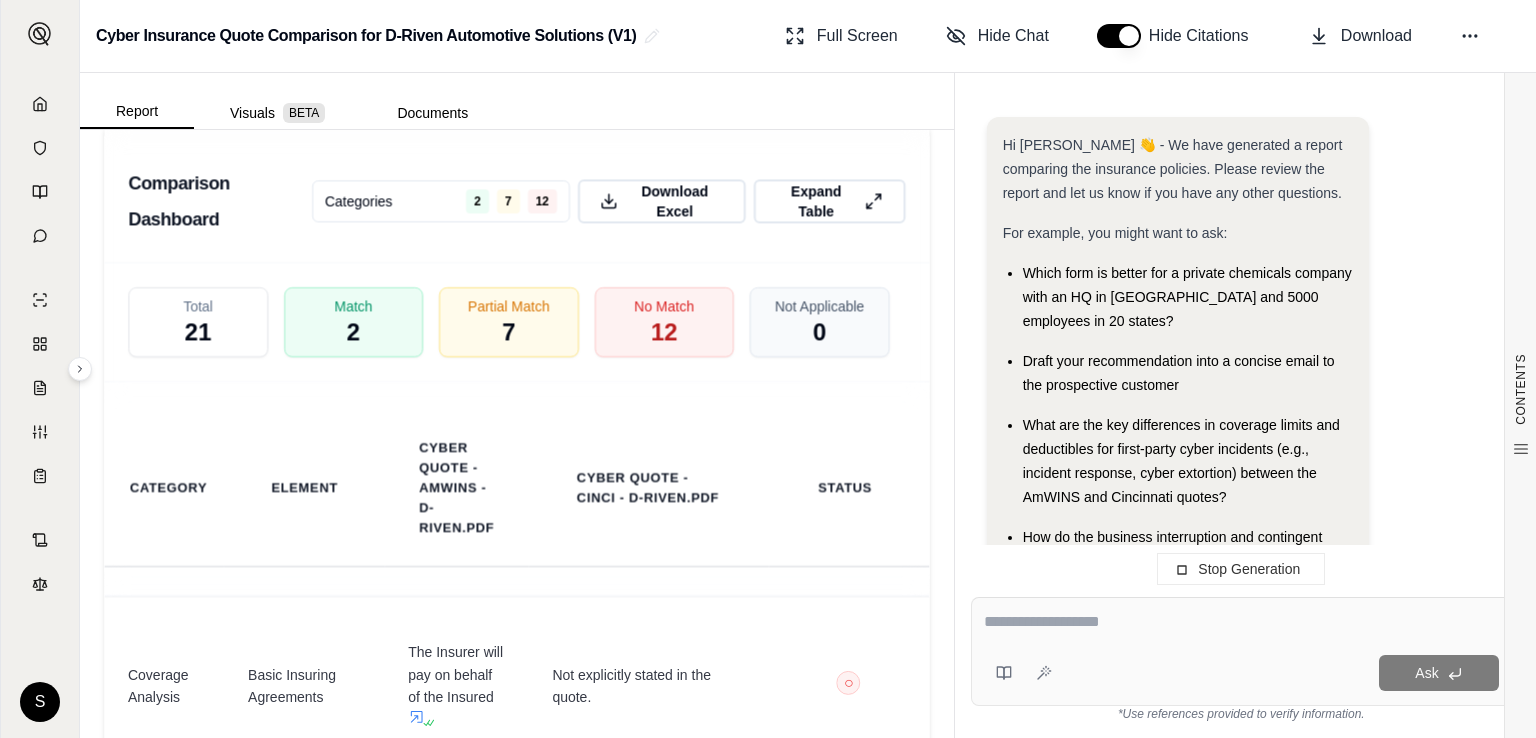 scroll, scrollTop: 359, scrollLeft: 0, axis: vertical 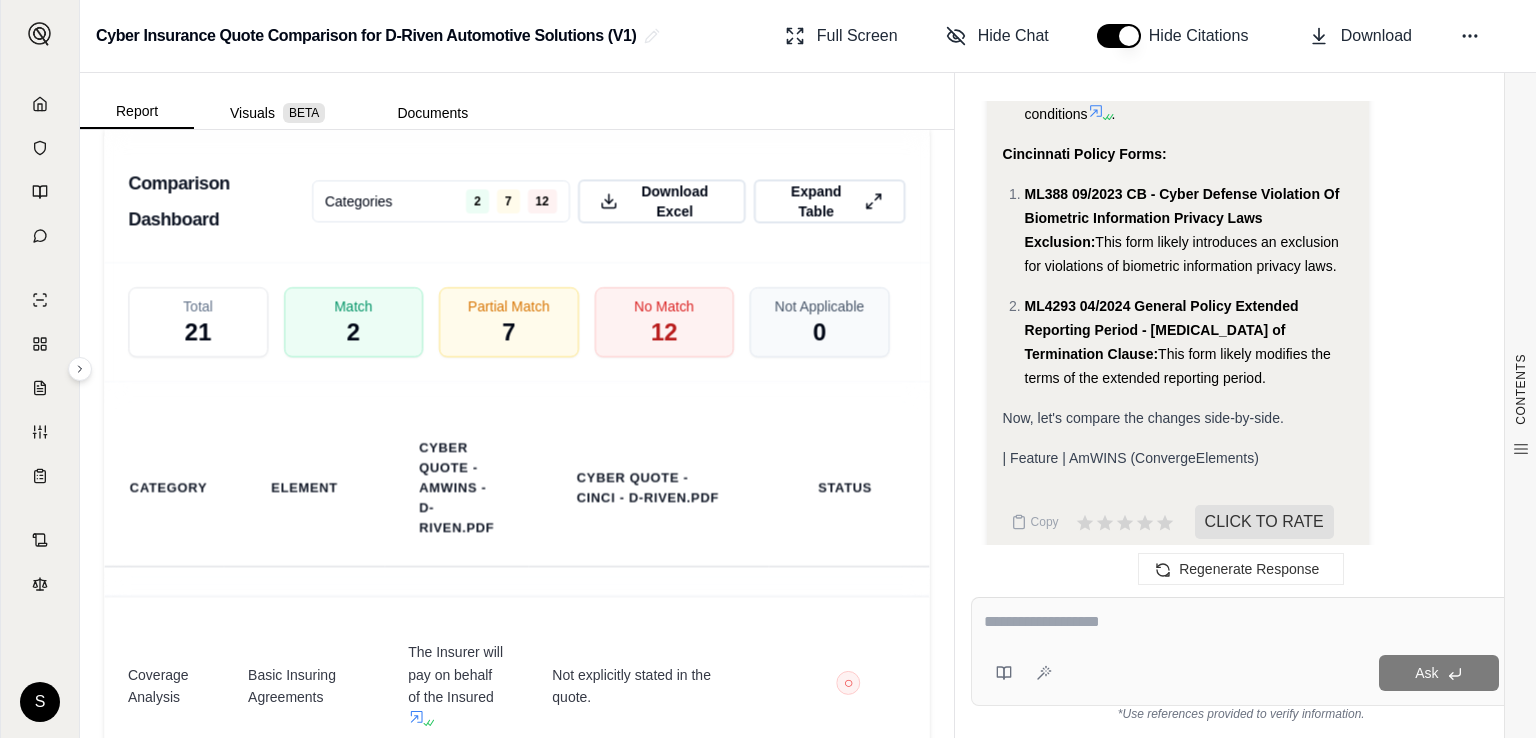 click on "Now, let's compare the changes side-by-side." at bounding box center [1143, 418] 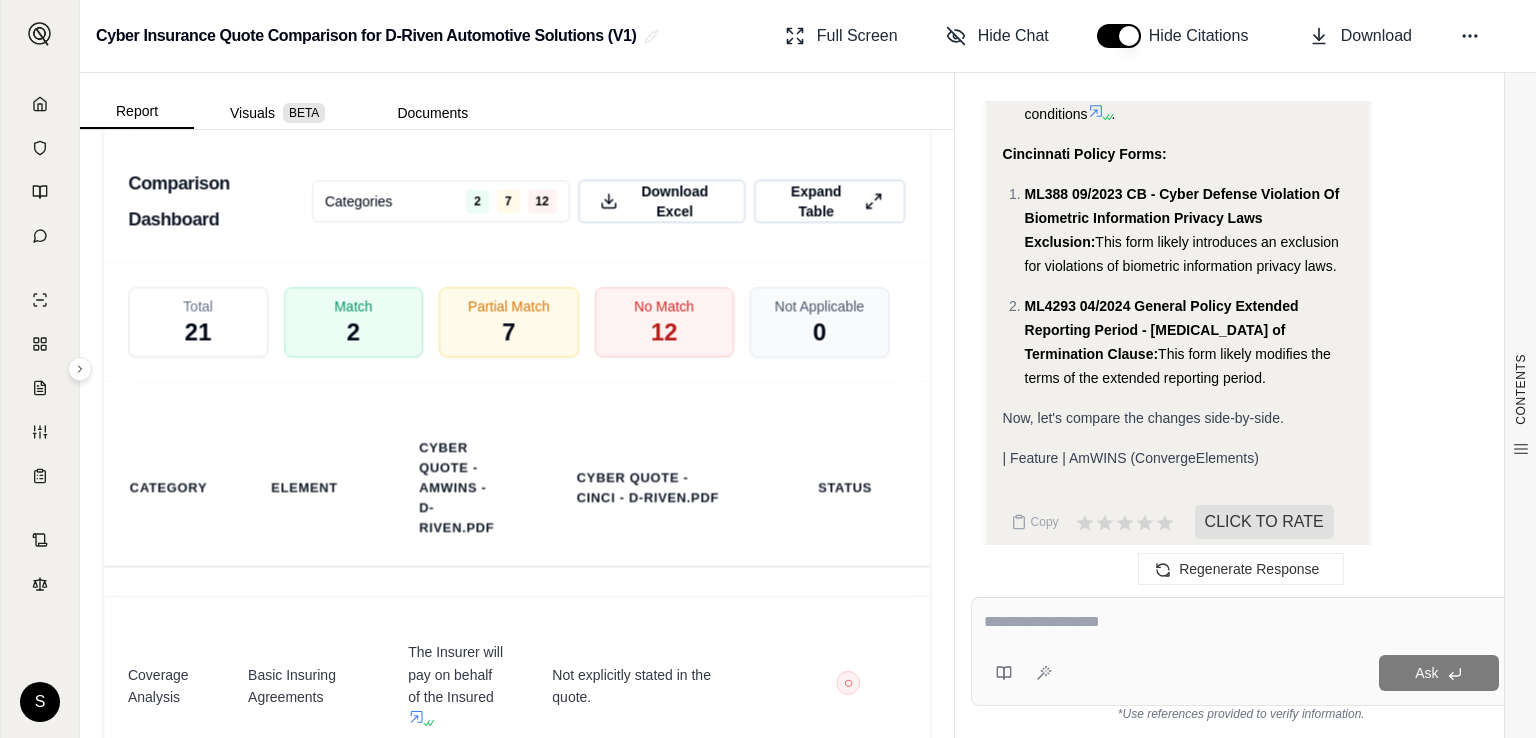 click on "Now, let's compare the changes side-by-side." at bounding box center [1178, 418] 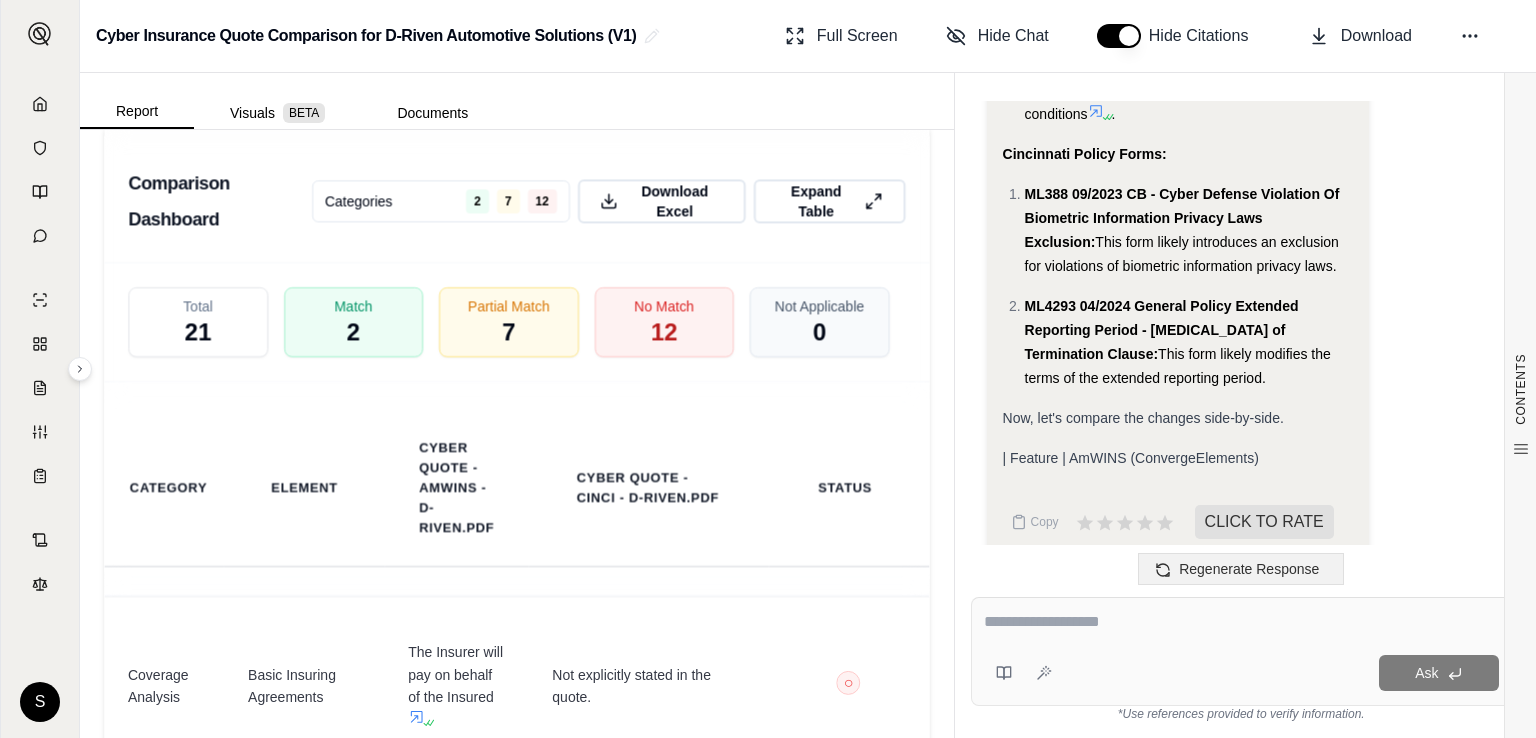 click on "Regenerate Response" at bounding box center (1249, 569) 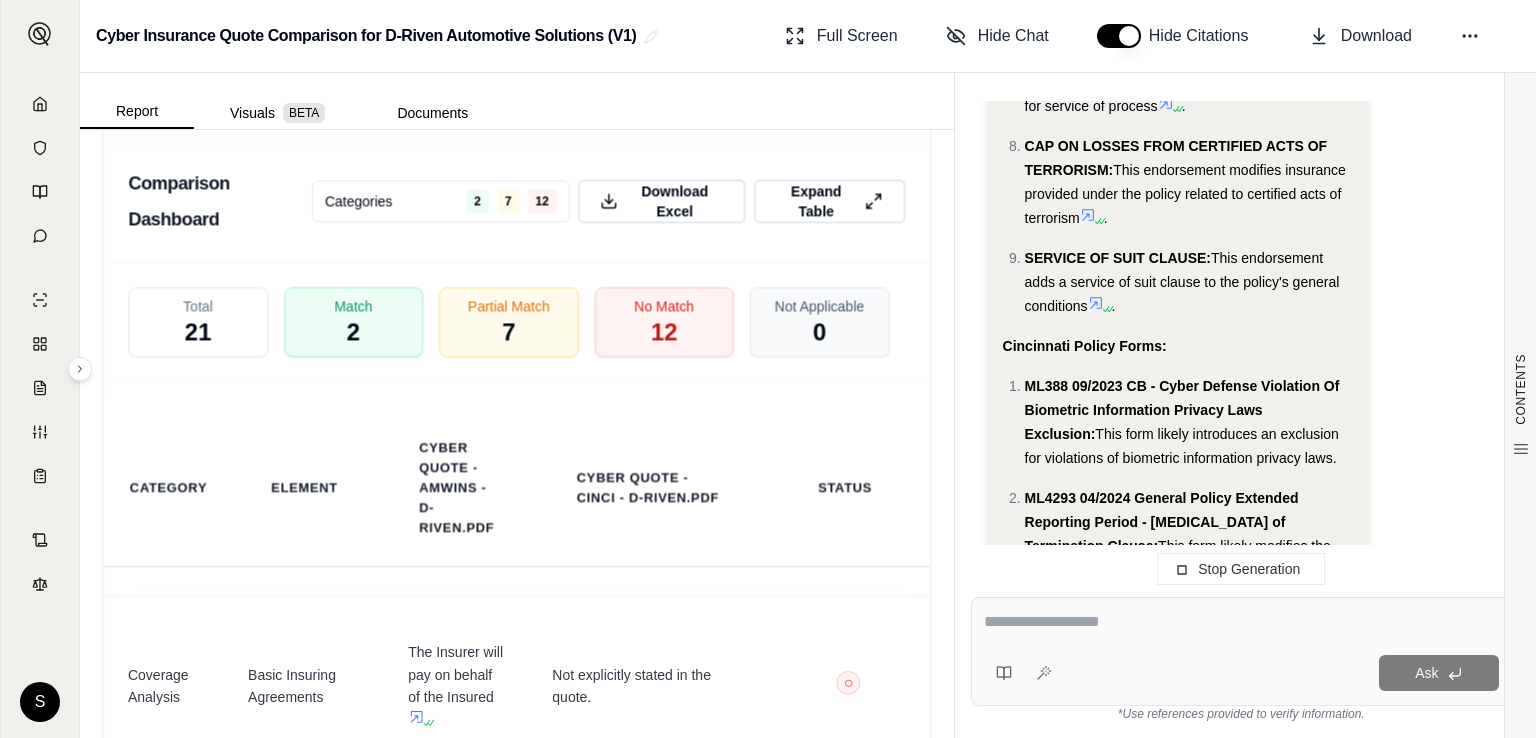 scroll, scrollTop: 4447, scrollLeft: 0, axis: vertical 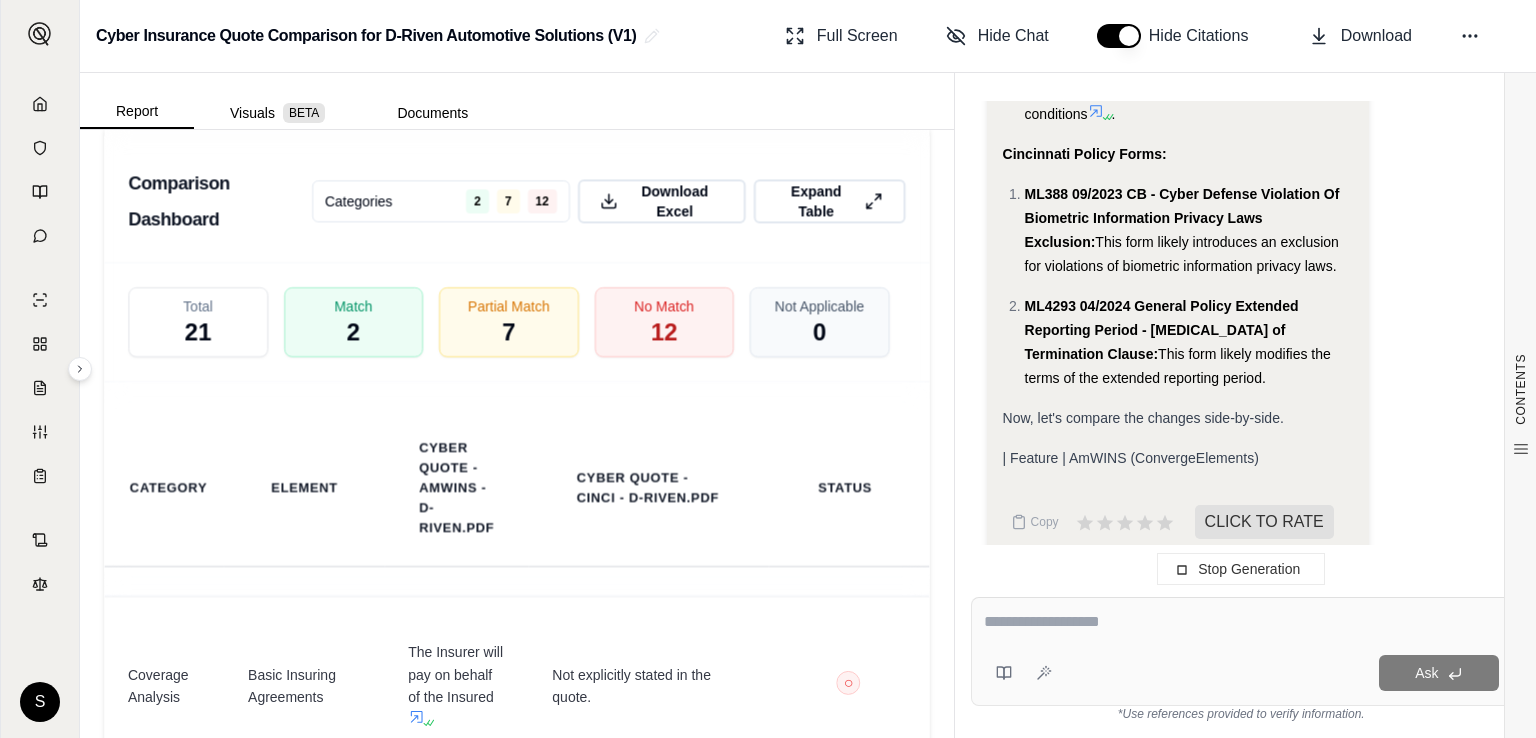 click at bounding box center (1241, 622) 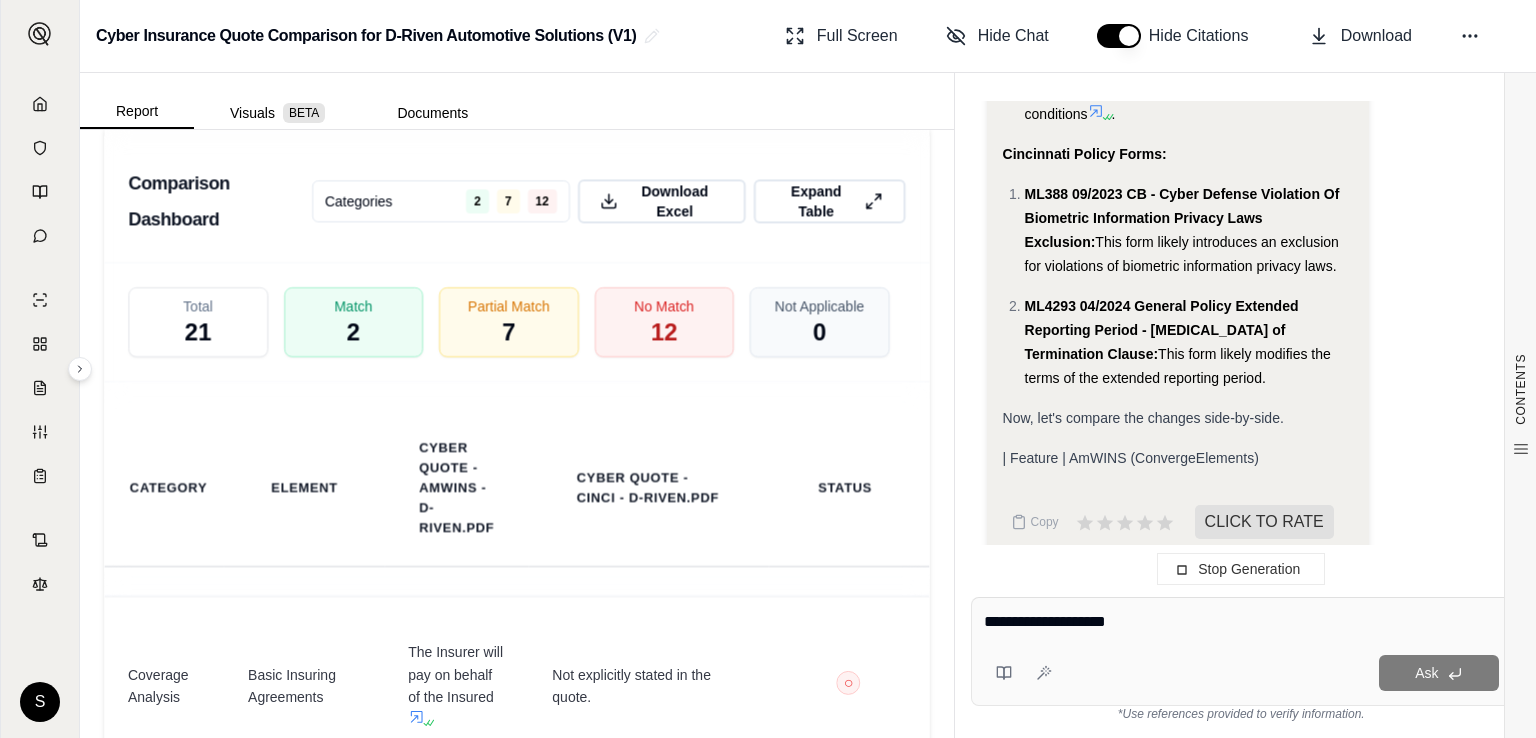 type on "**********" 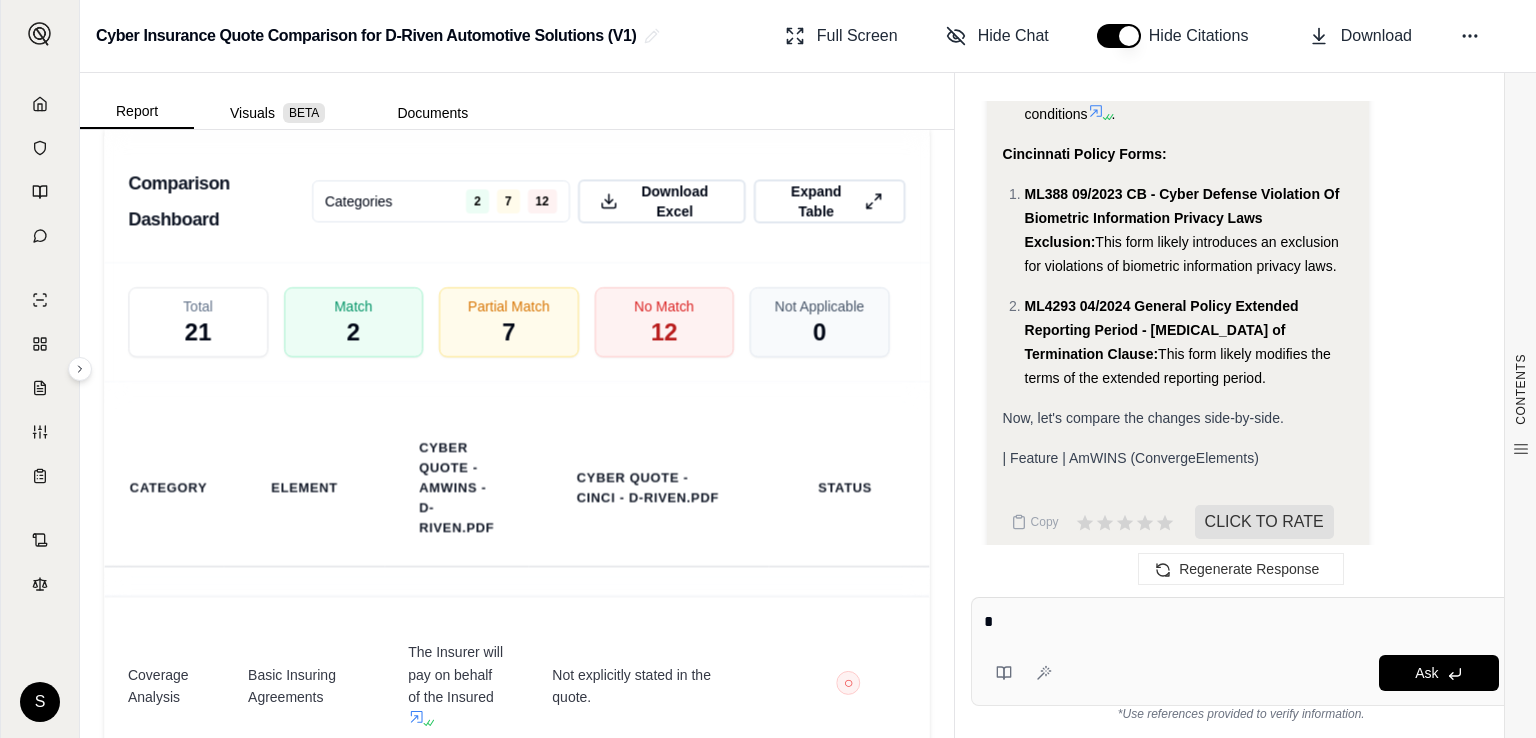 scroll, scrollTop: 4447, scrollLeft: 0, axis: vertical 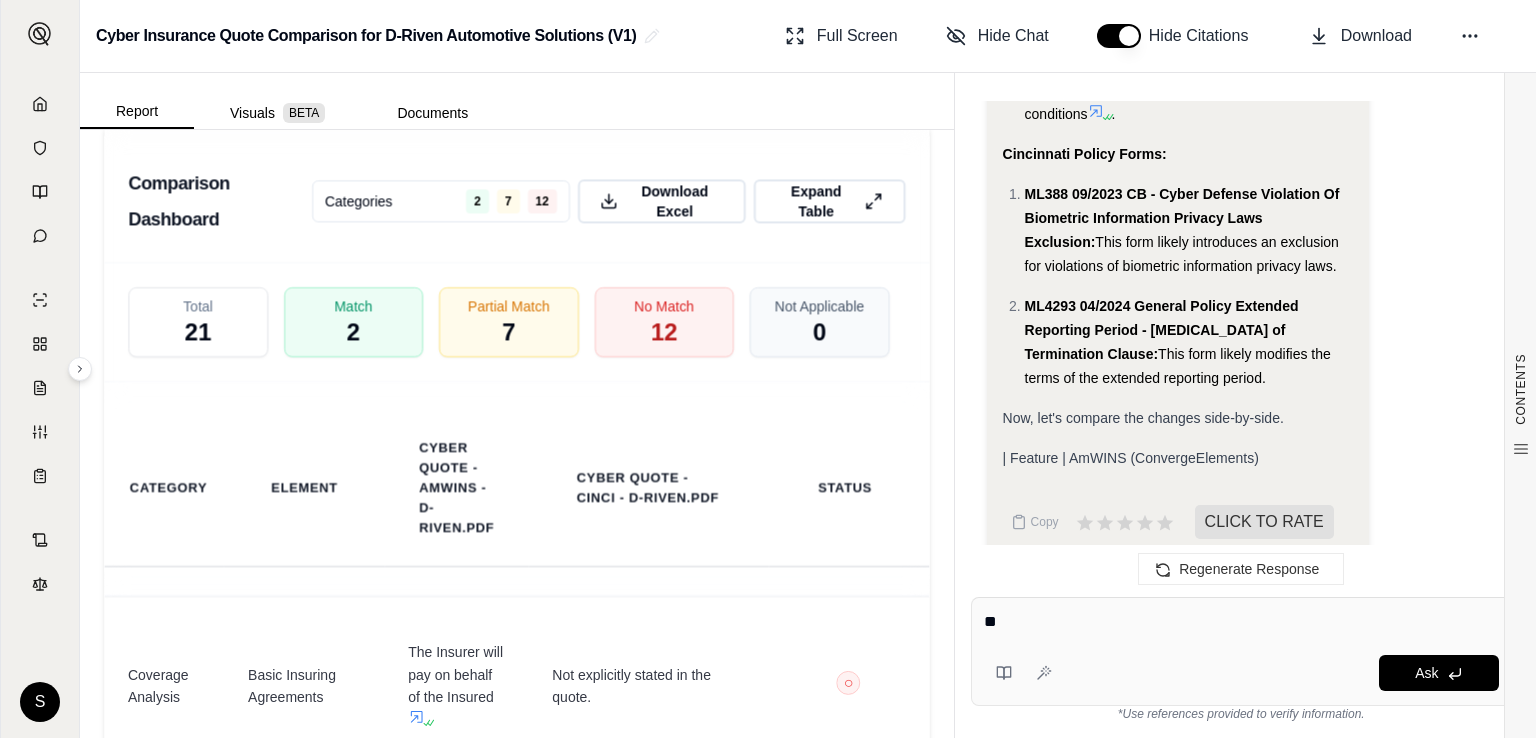 type on "***" 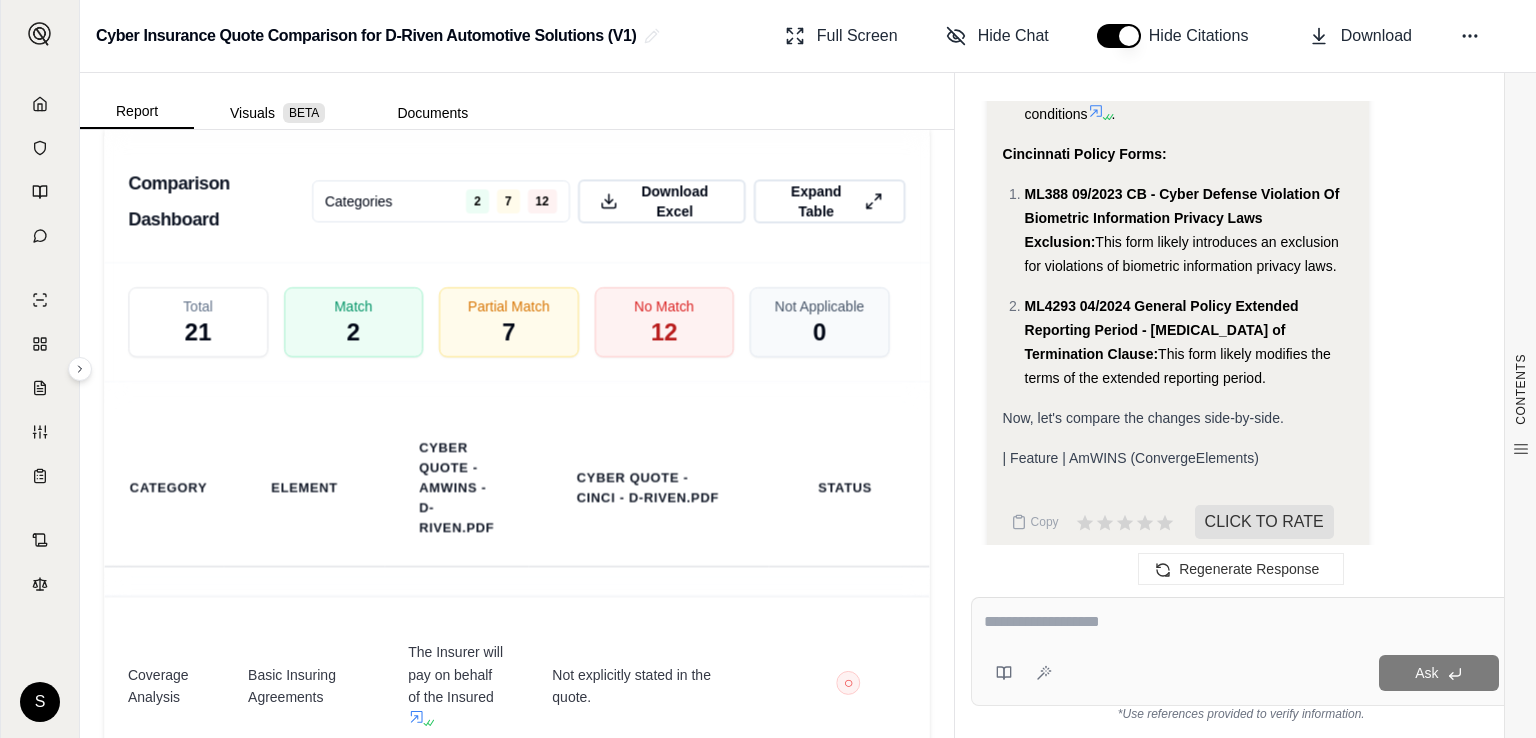 scroll, scrollTop: 4447, scrollLeft: 0, axis: vertical 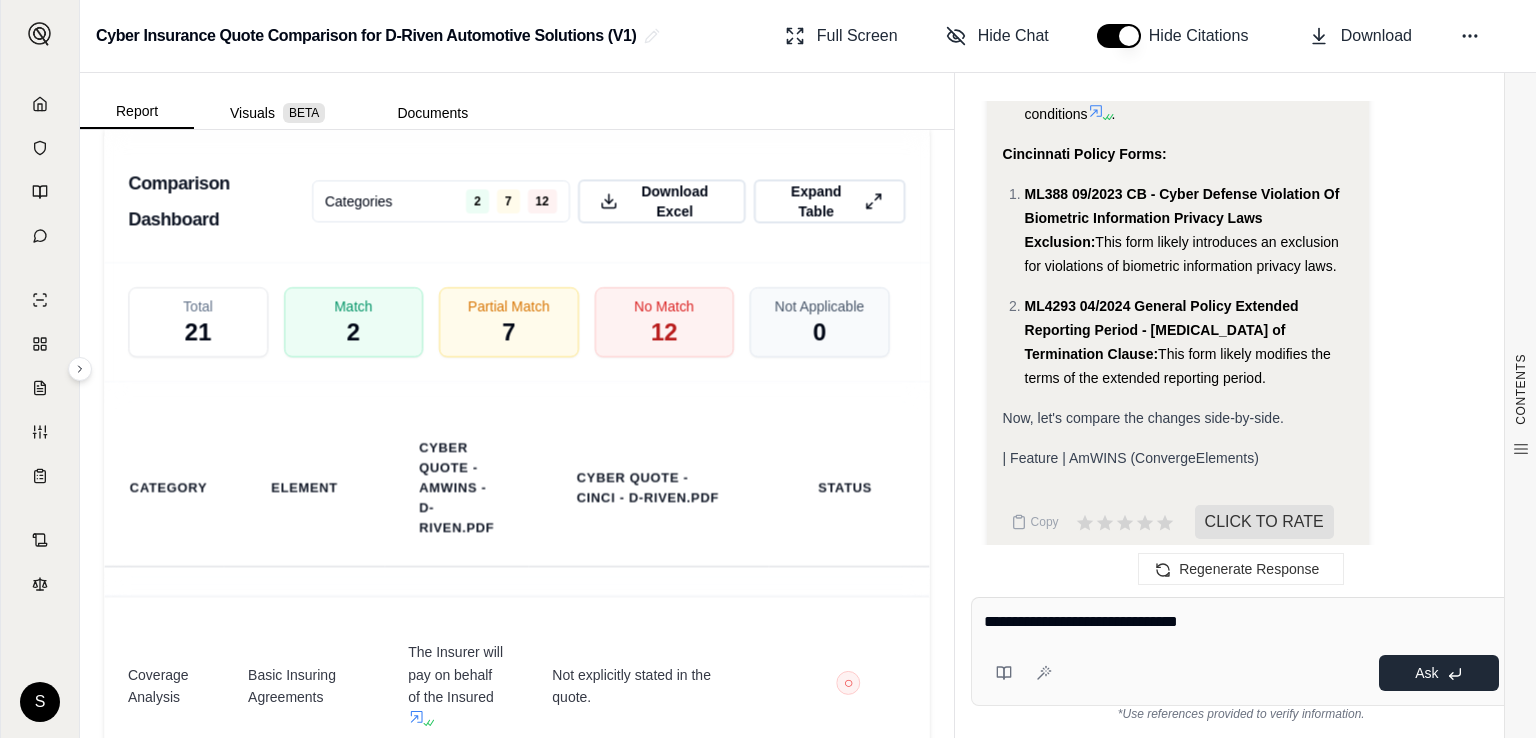 type on "**********" 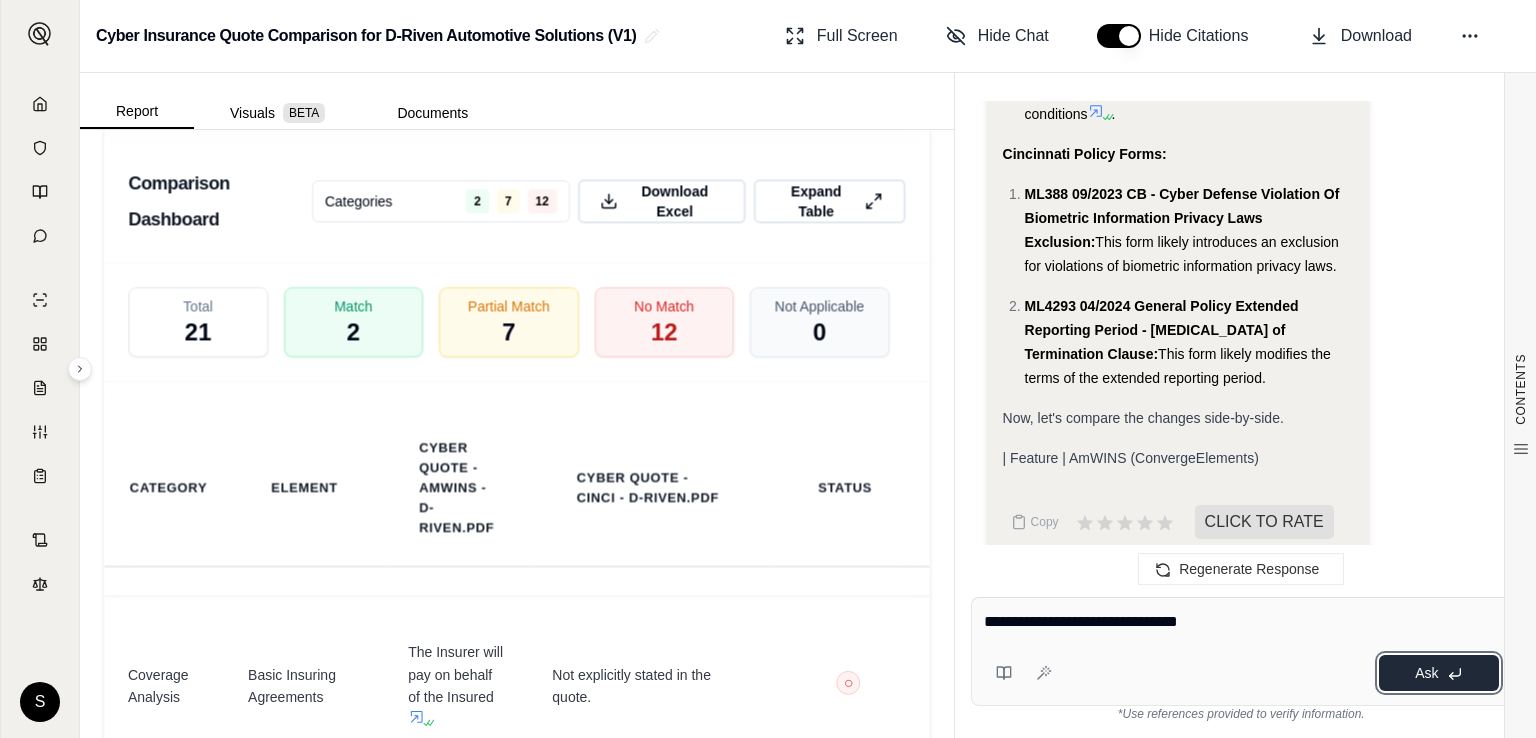 click on "Ask" at bounding box center (1439, 673) 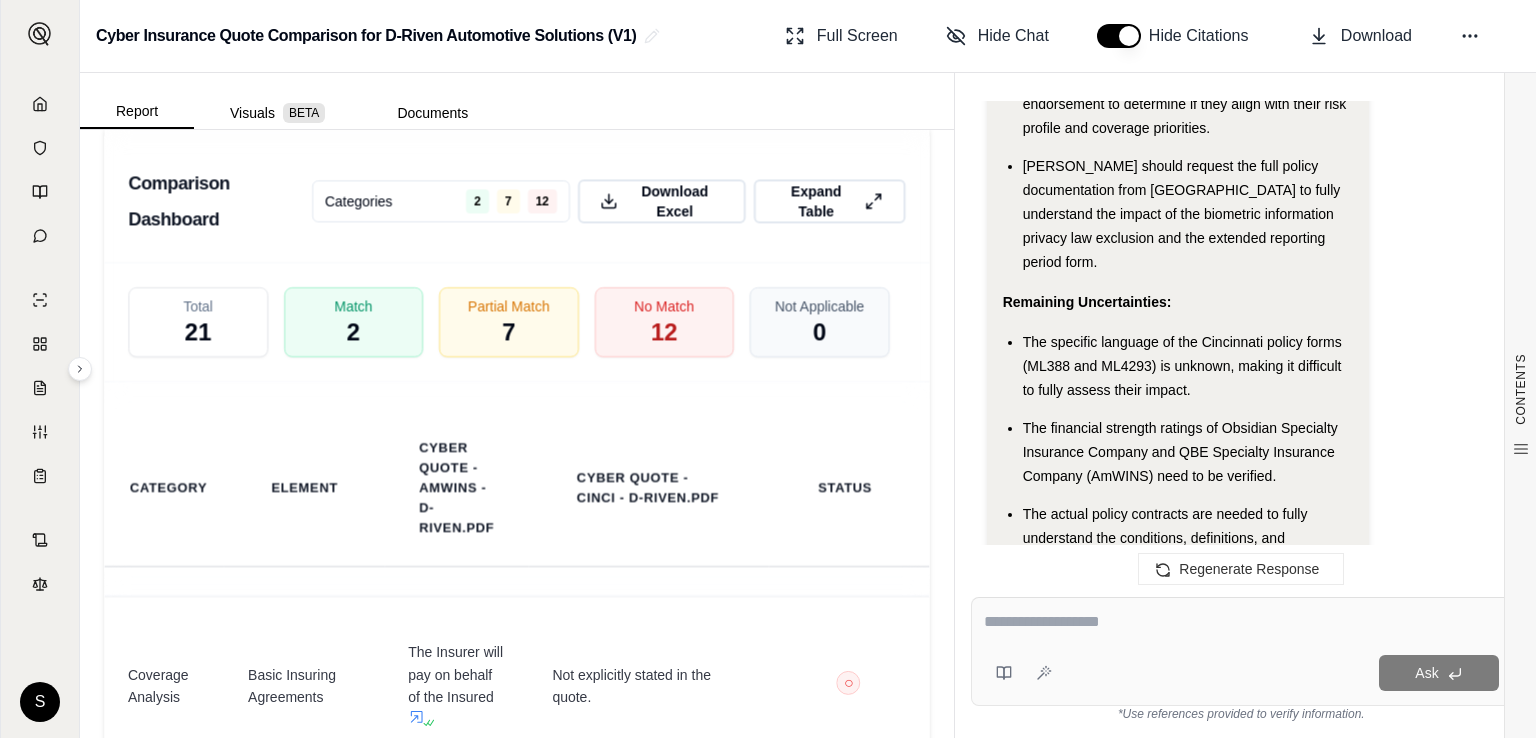 scroll, scrollTop: 7985, scrollLeft: 0, axis: vertical 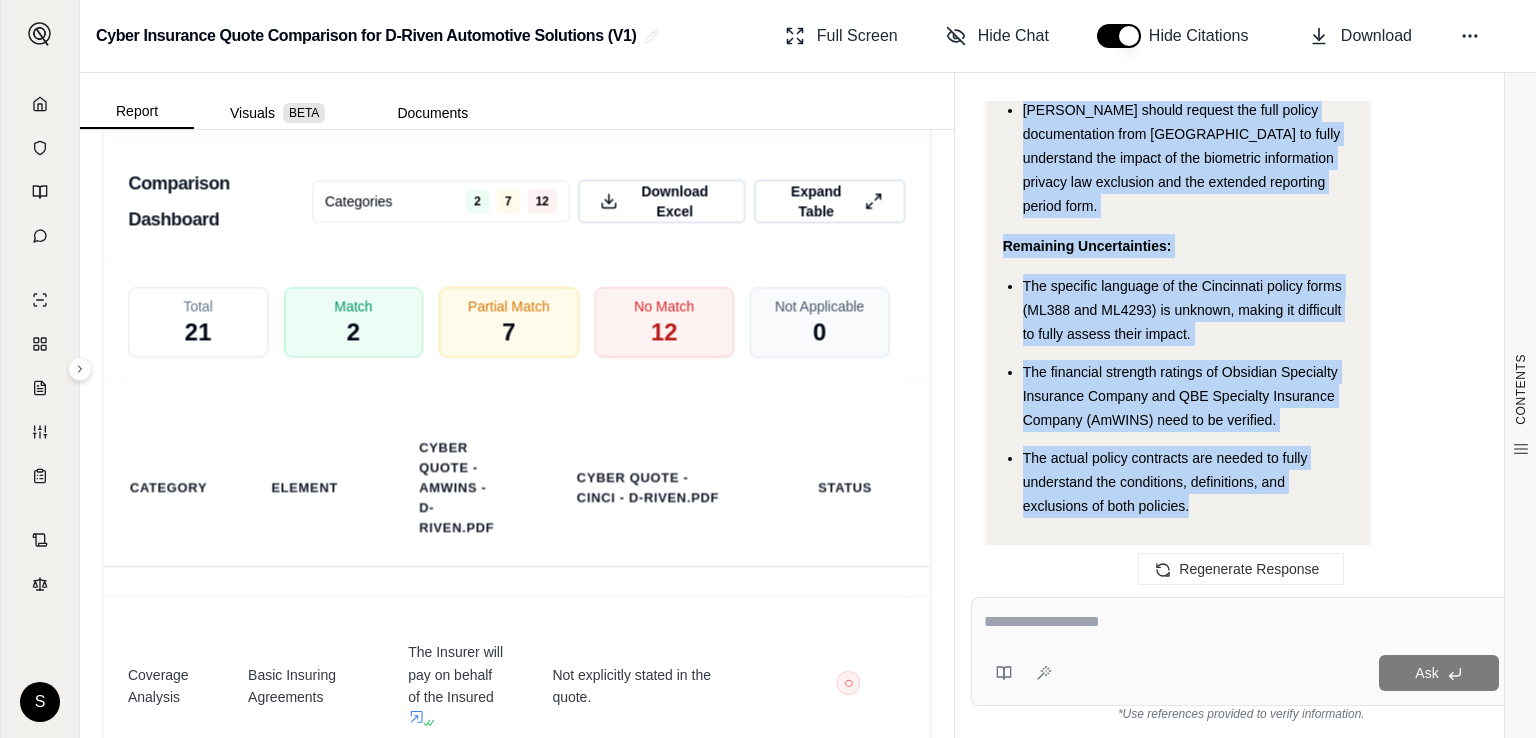 drag, startPoint x: 1004, startPoint y: 139, endPoint x: 1295, endPoint y: 446, distance: 423.0012 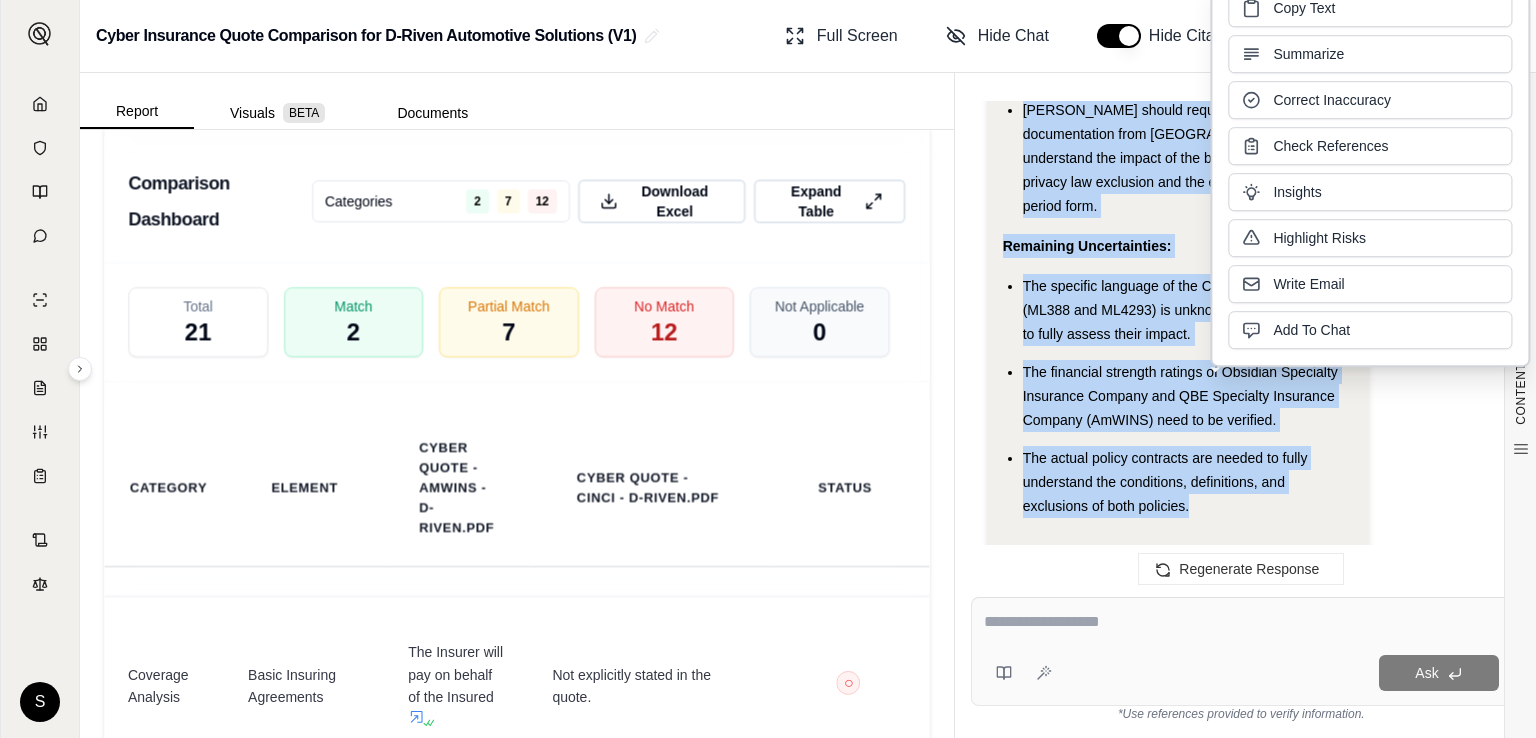type 